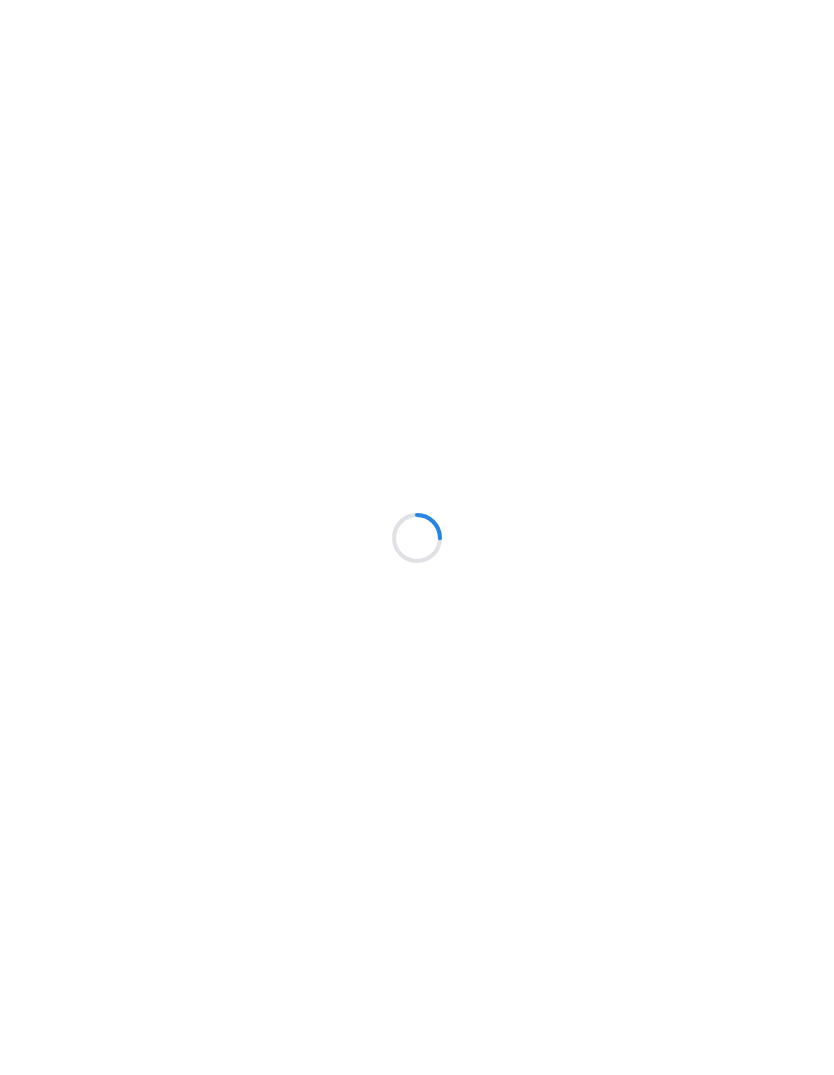 scroll, scrollTop: 0, scrollLeft: 0, axis: both 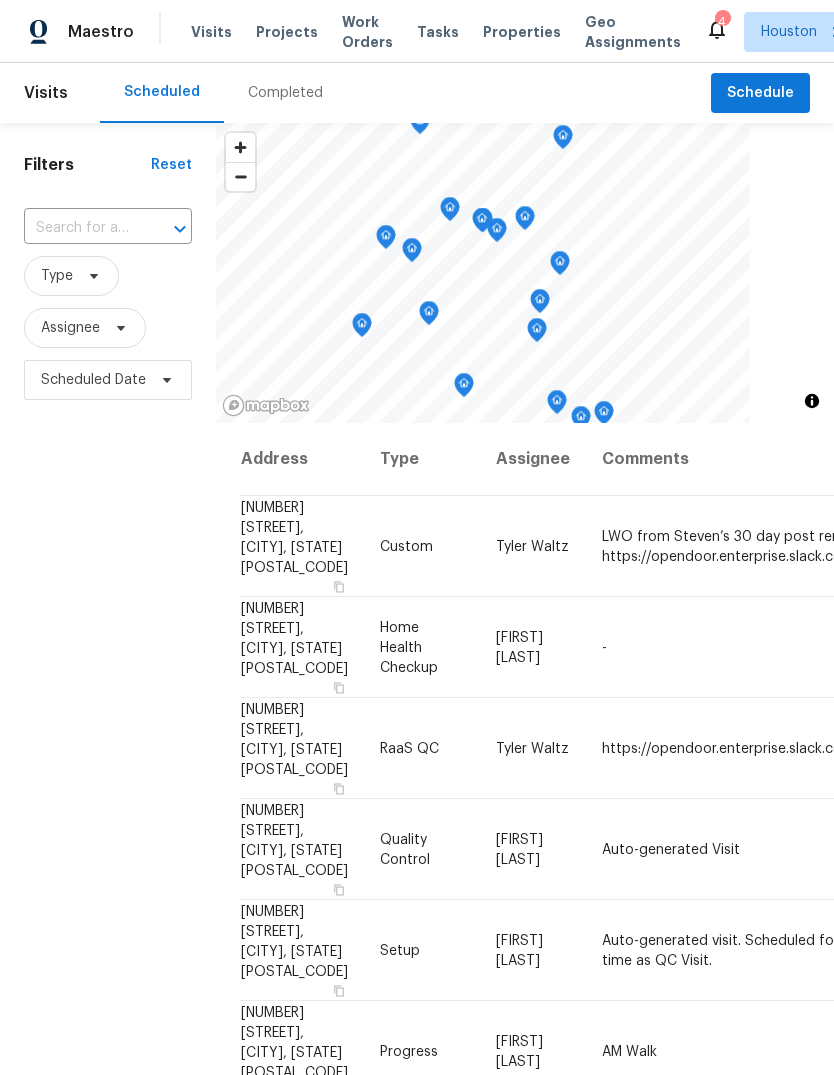 click on "Completed" at bounding box center [285, 93] 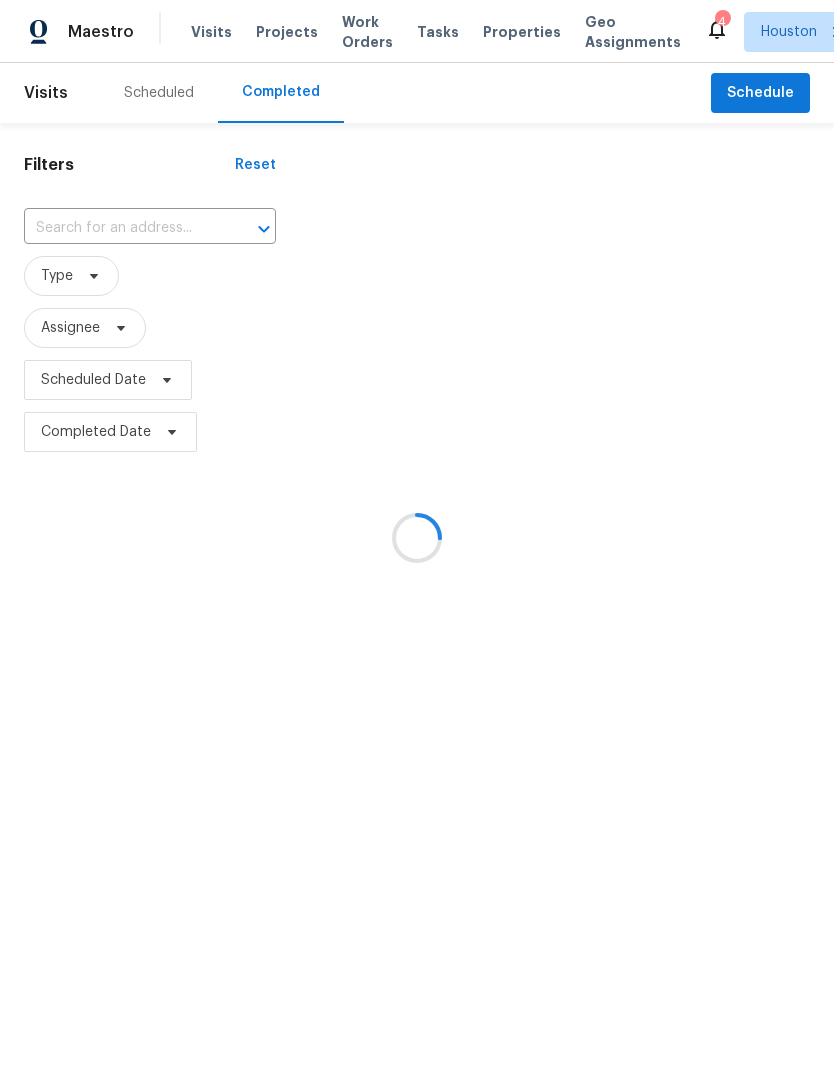 click at bounding box center (122, 228) 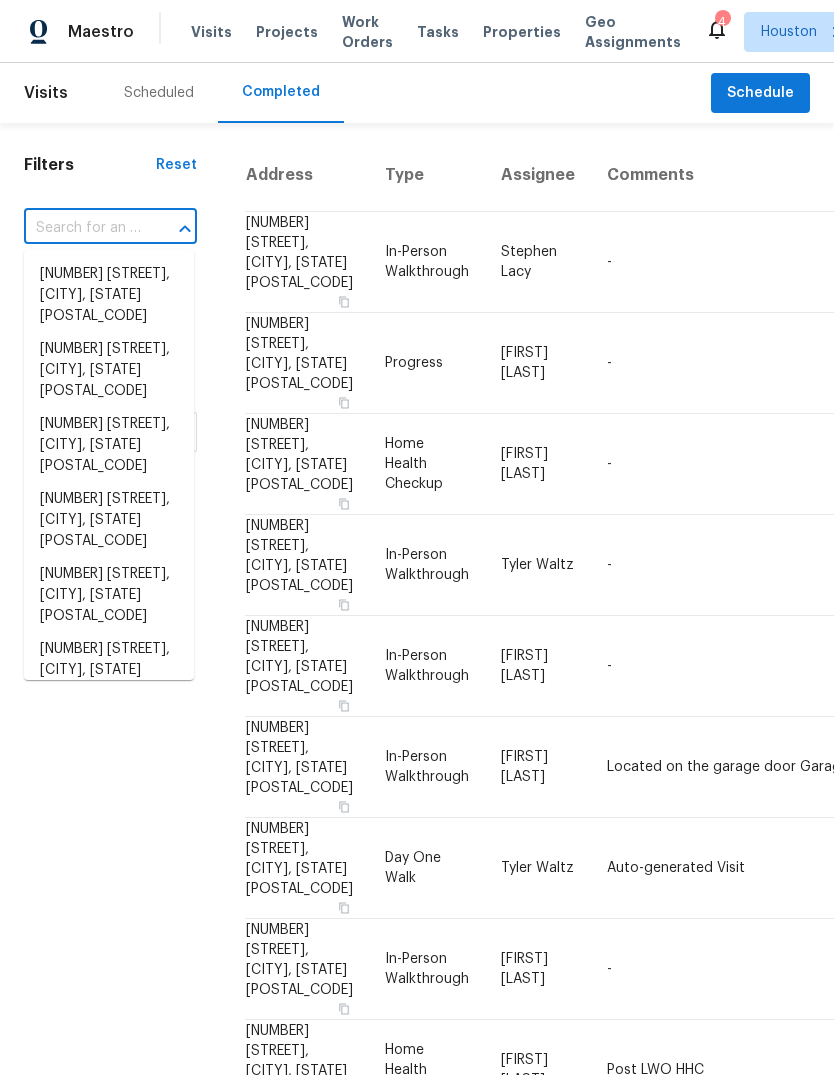 click at bounding box center (82, 228) 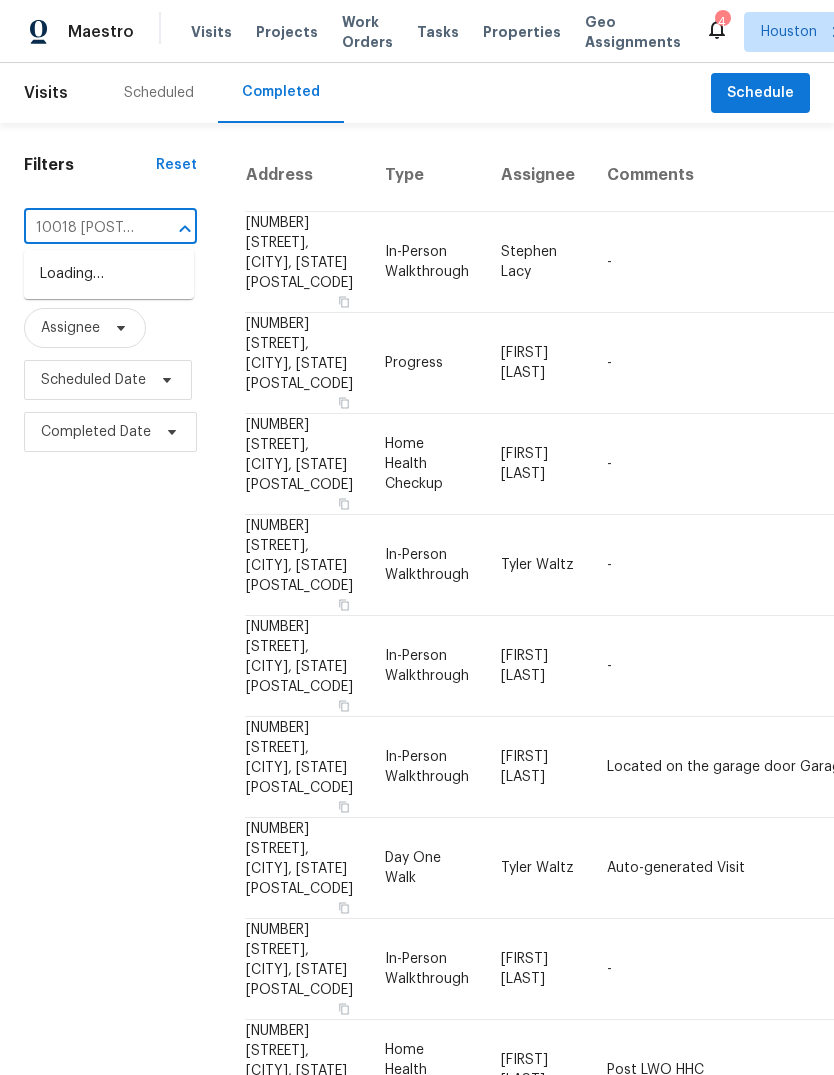 type on "10018 berr" 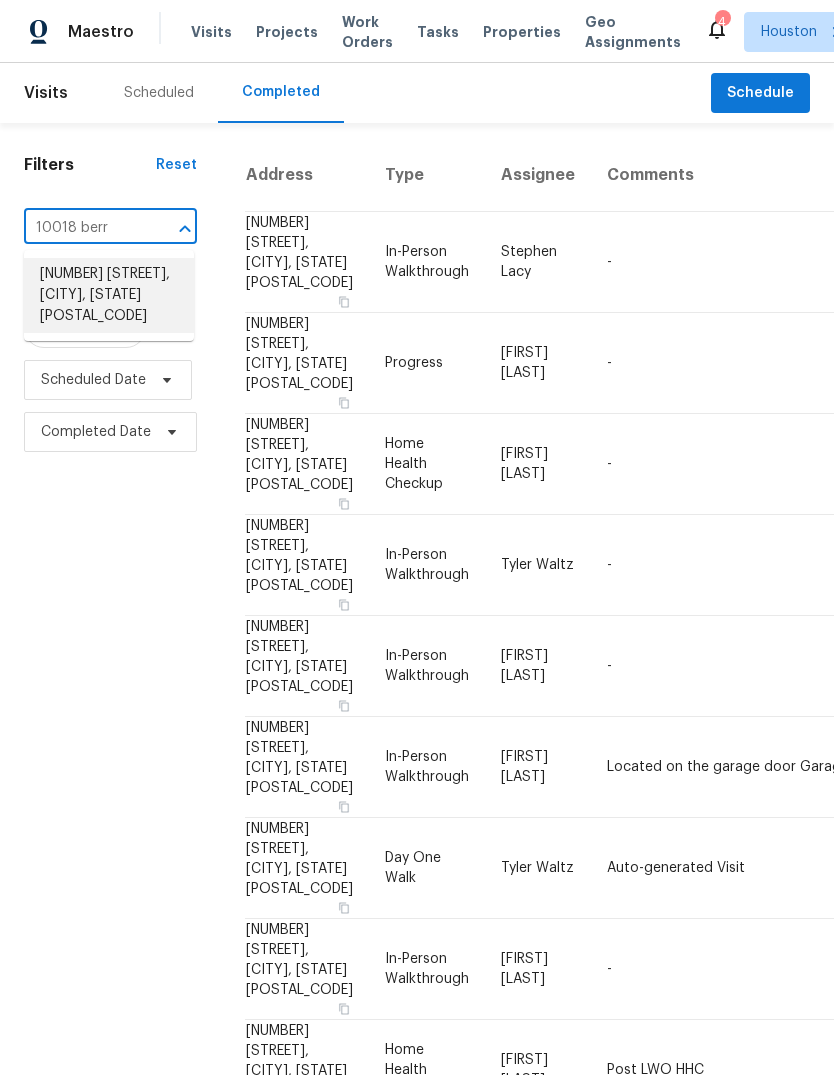 click on "[NUMBER] [STREET], [CITY], [STATE] [POSTAL_CODE]" at bounding box center [109, 295] 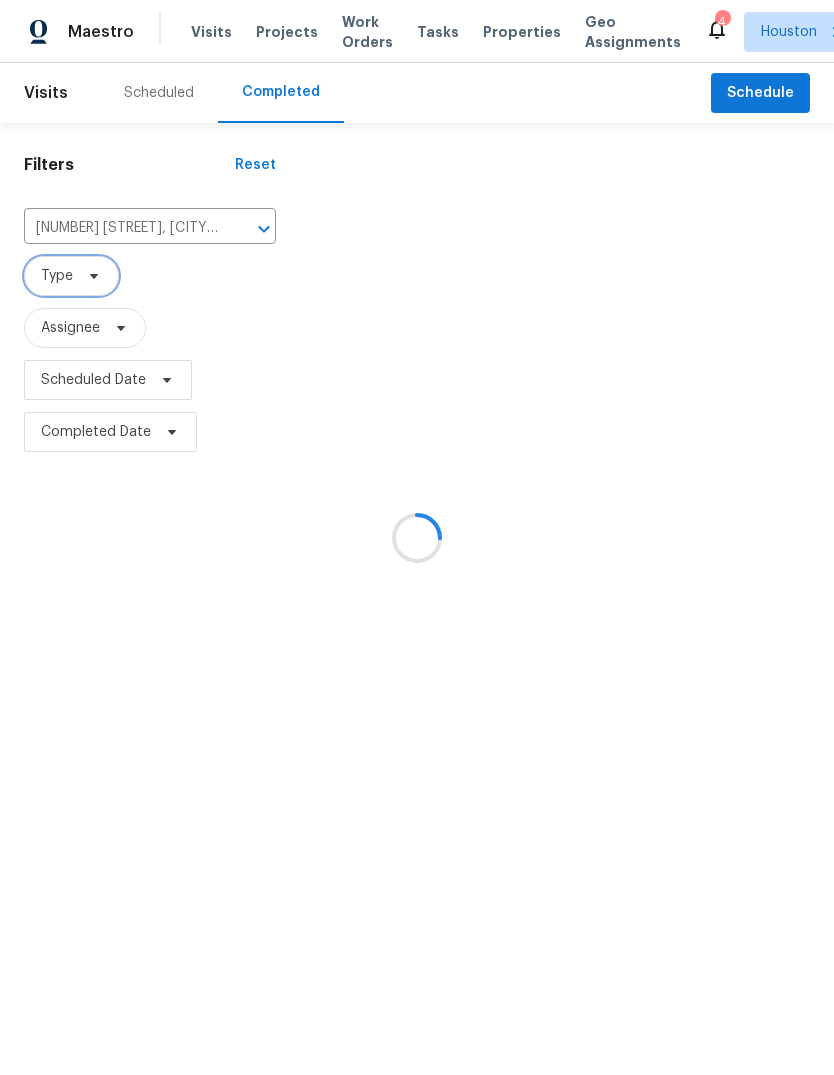 click on "Type" at bounding box center (71, 276) 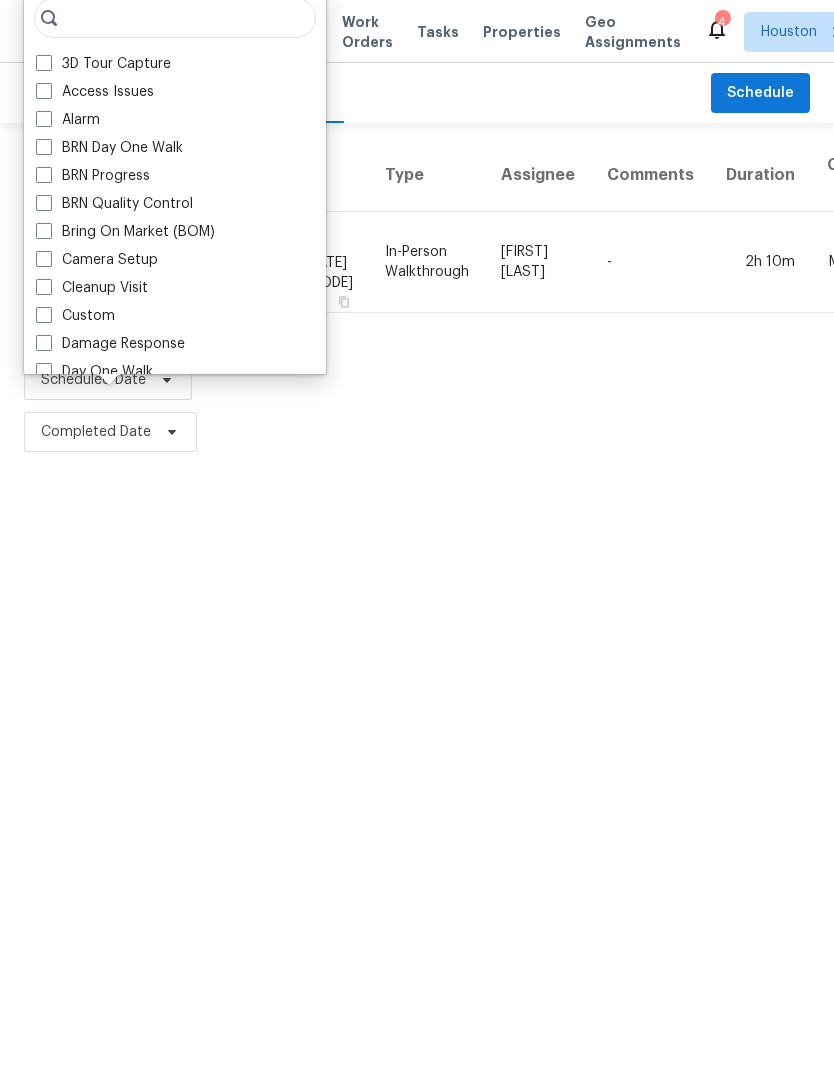 click on "2h 10m" at bounding box center [760, 262] 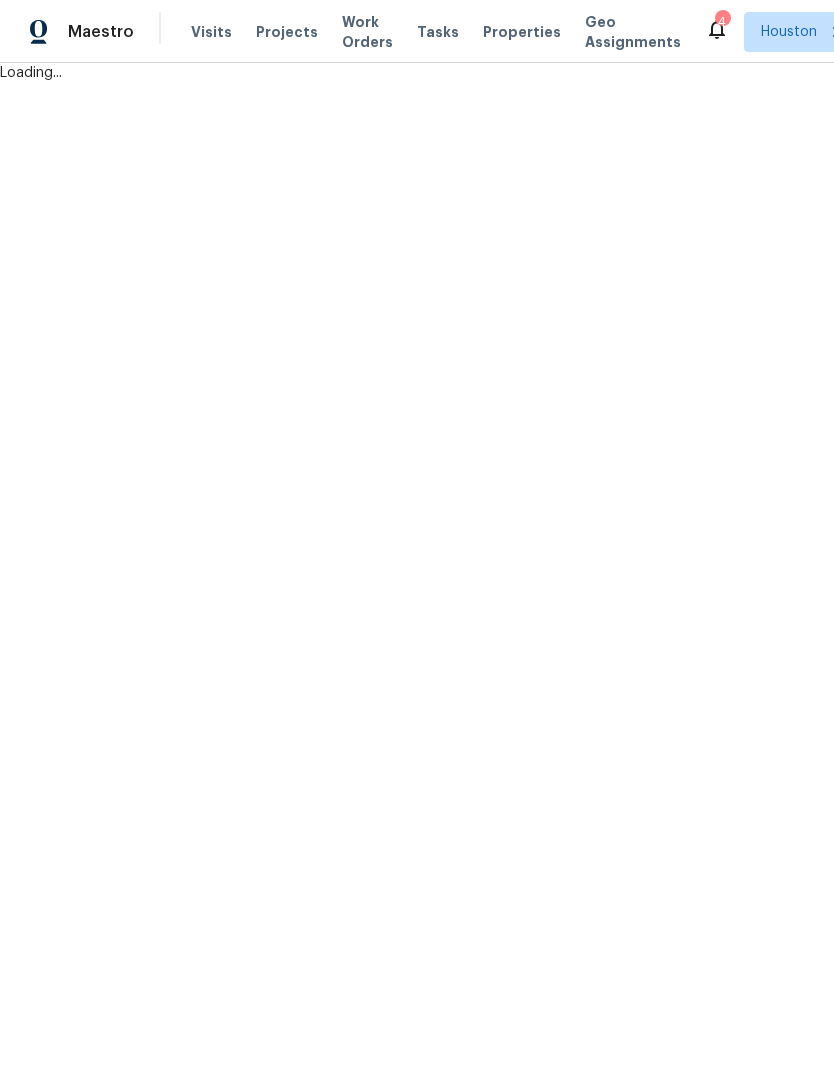 click on "Maestro Visits Projects Work Orders Tasks Properties Geo Assignments 4 Houston [LAST] [LAST] Loading..." at bounding box center [417, 41] 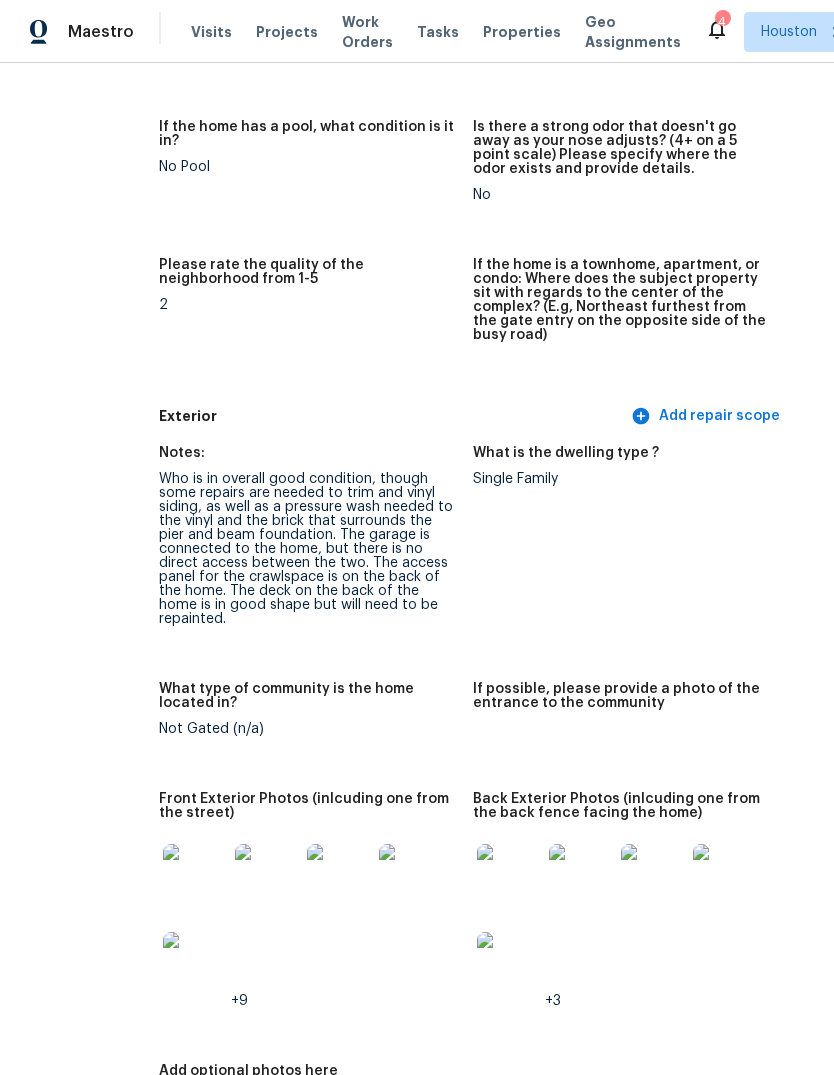 scroll, scrollTop: 696, scrollLeft: 47, axis: both 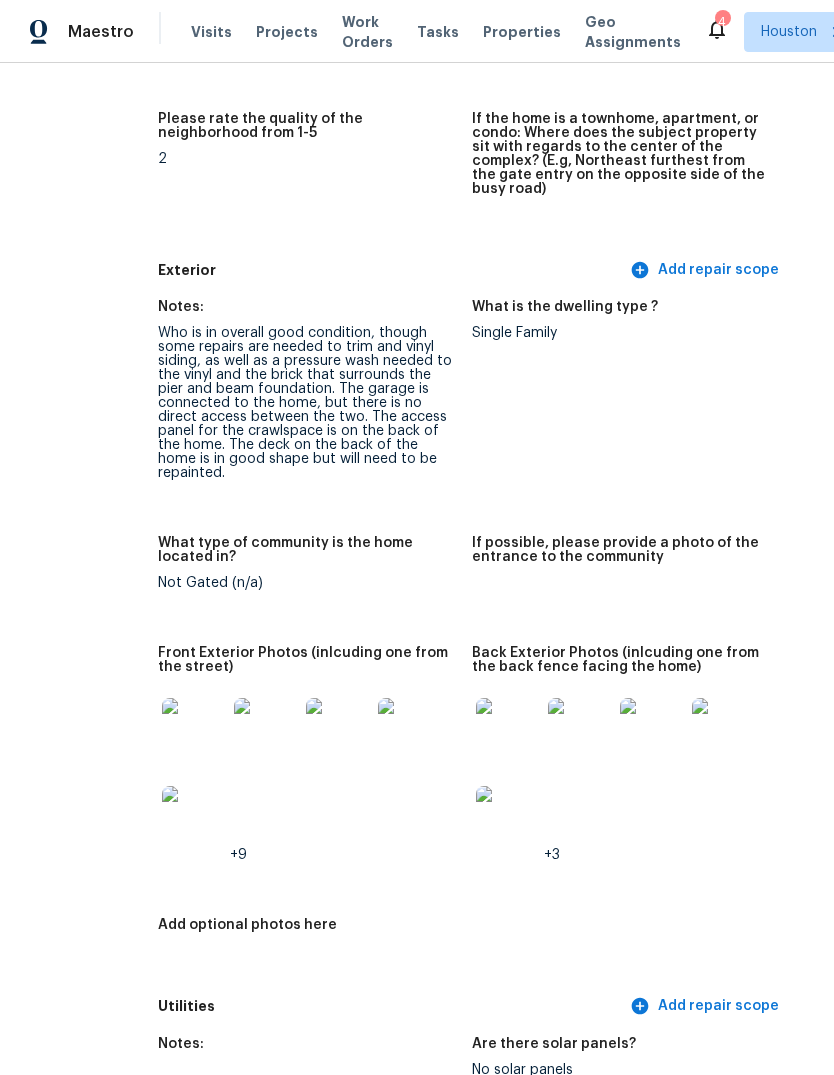 click at bounding box center (194, 730) 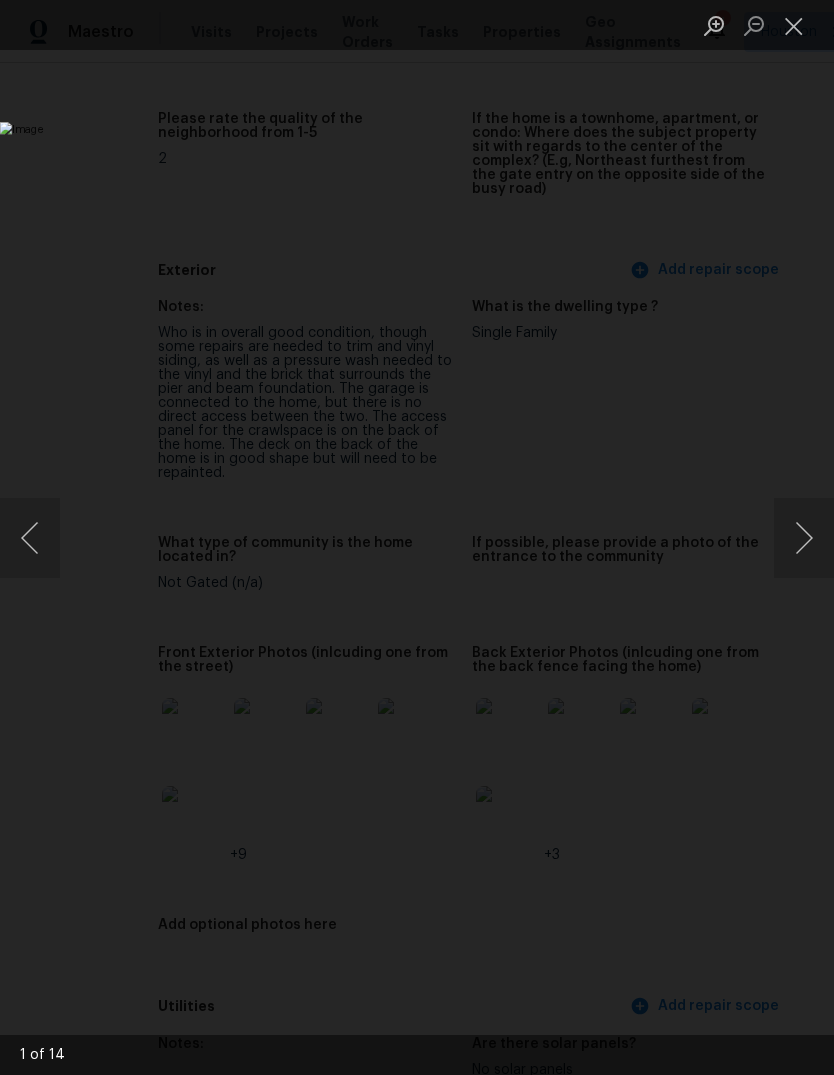 click at bounding box center [804, 538] 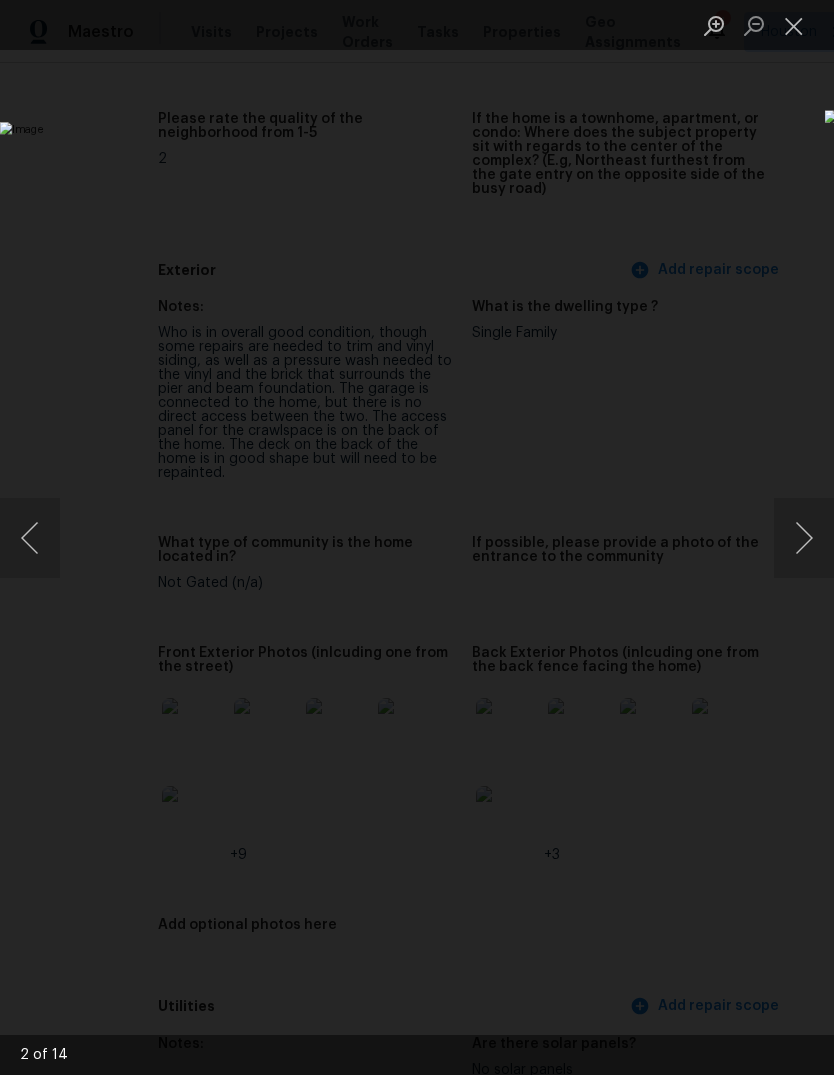 click at bounding box center (804, 538) 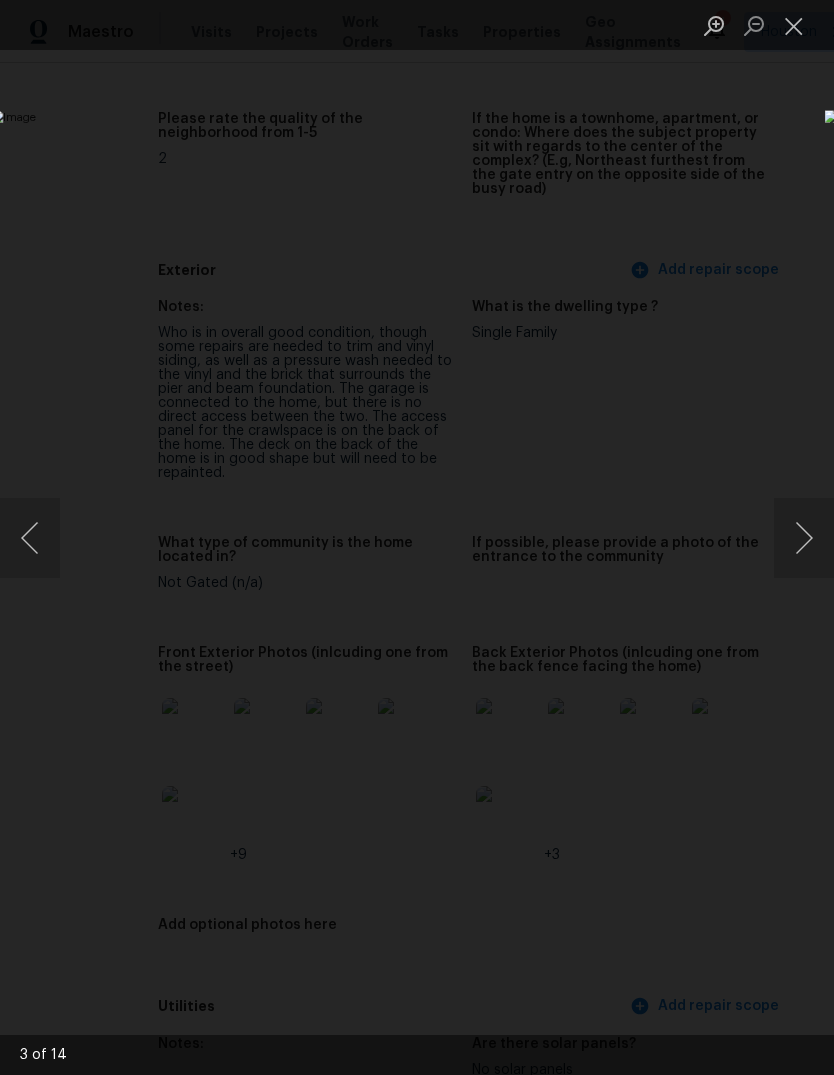 click at bounding box center [804, 538] 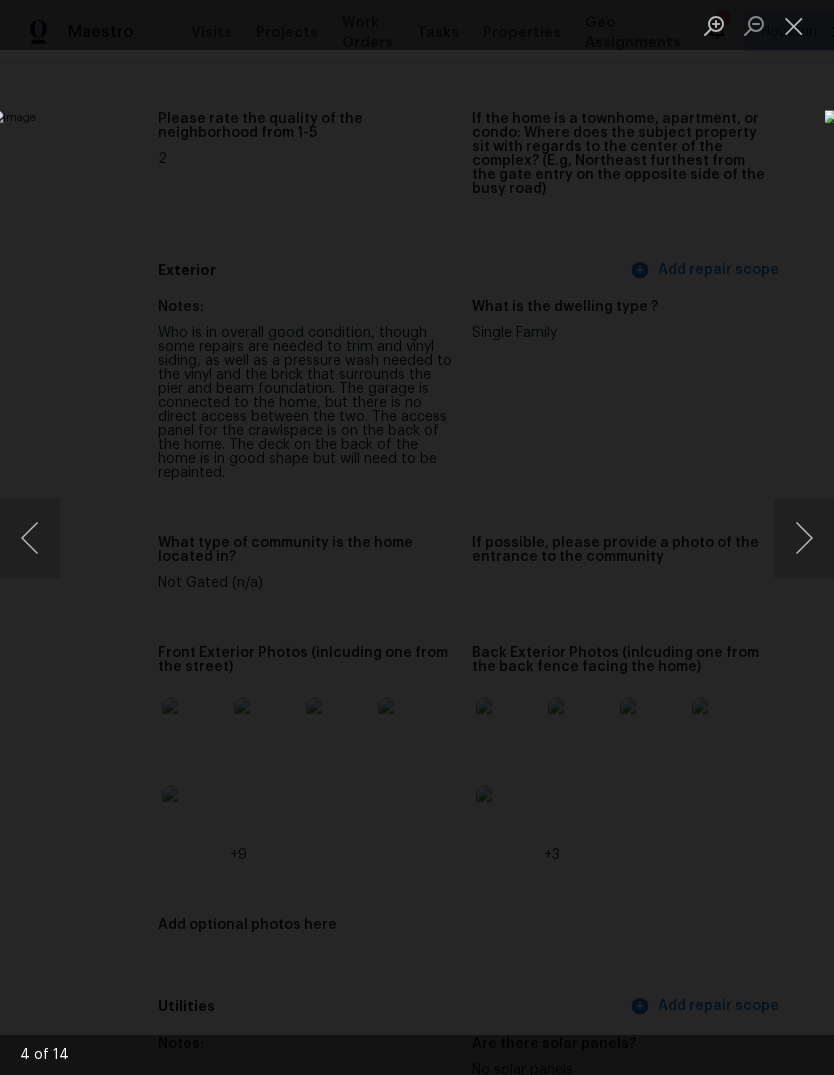click at bounding box center [804, 538] 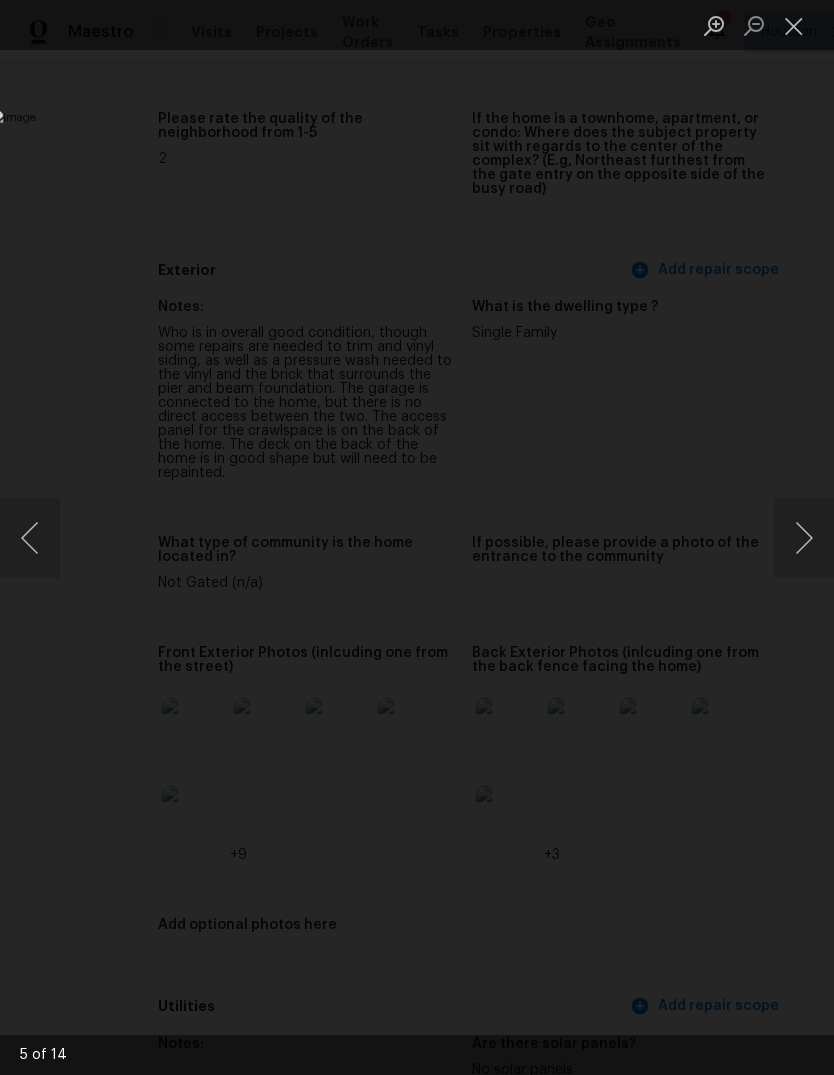 click at bounding box center (804, 538) 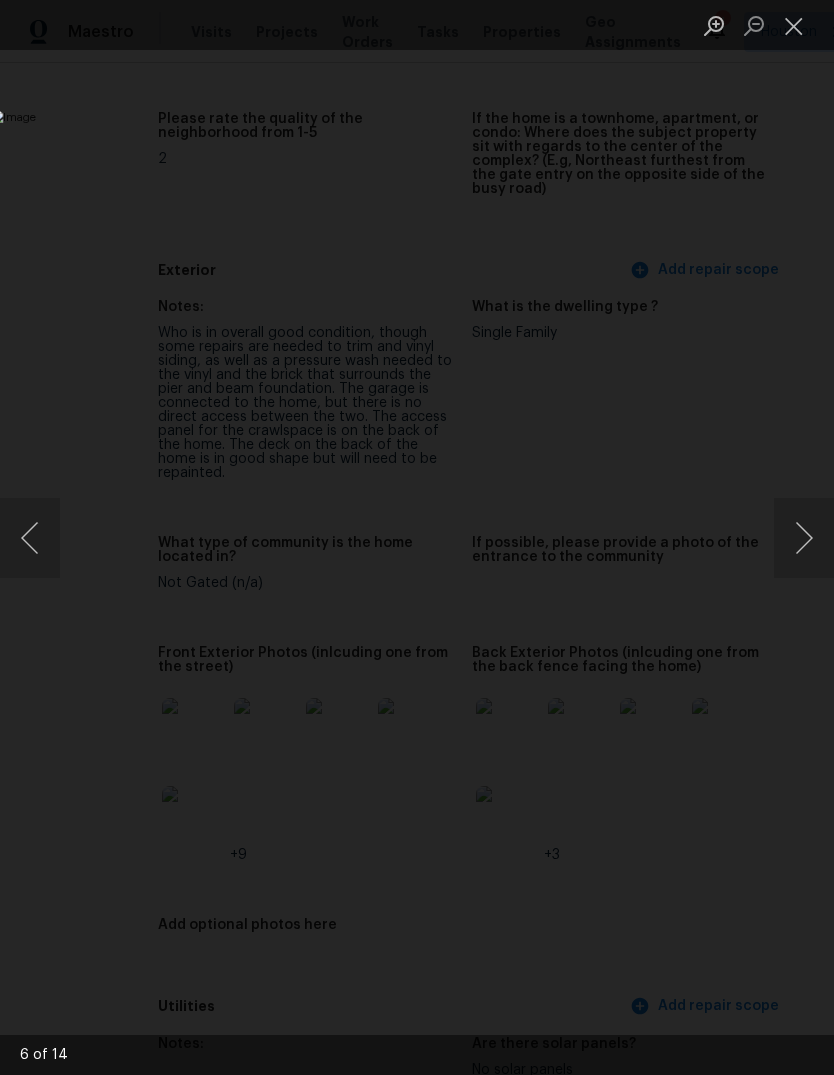 click at bounding box center [804, 538] 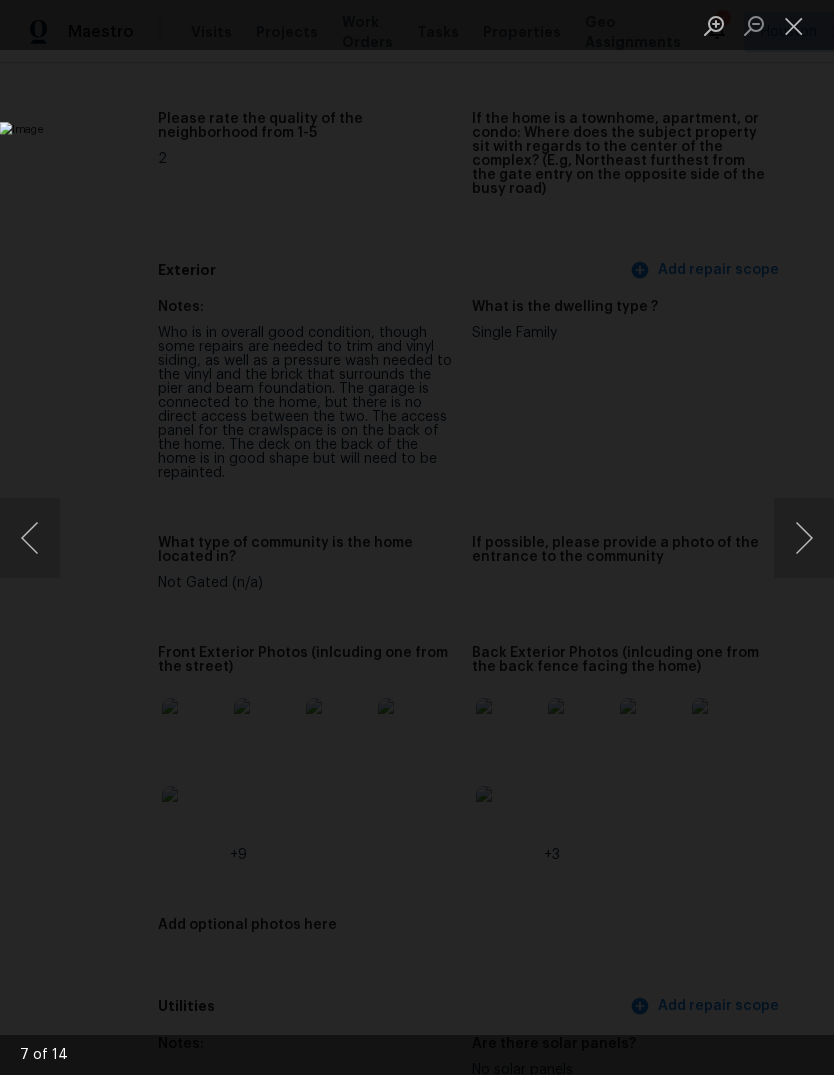 click at bounding box center [804, 538] 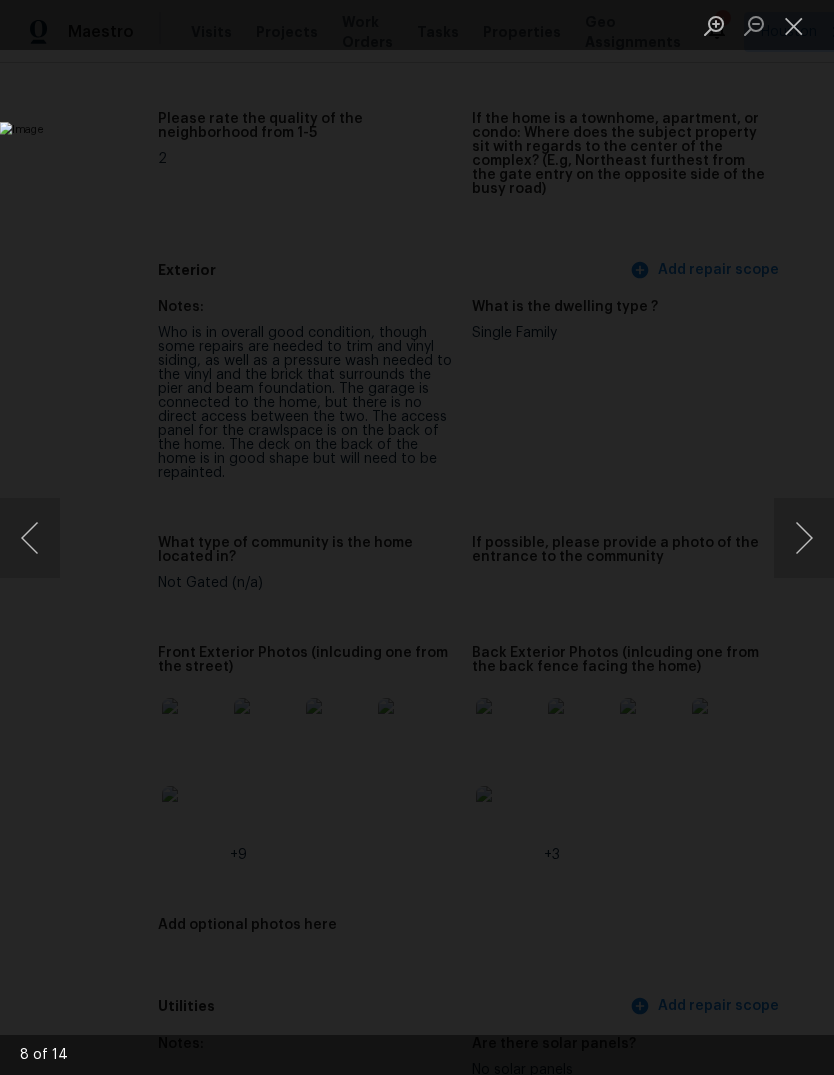 click at bounding box center [804, 538] 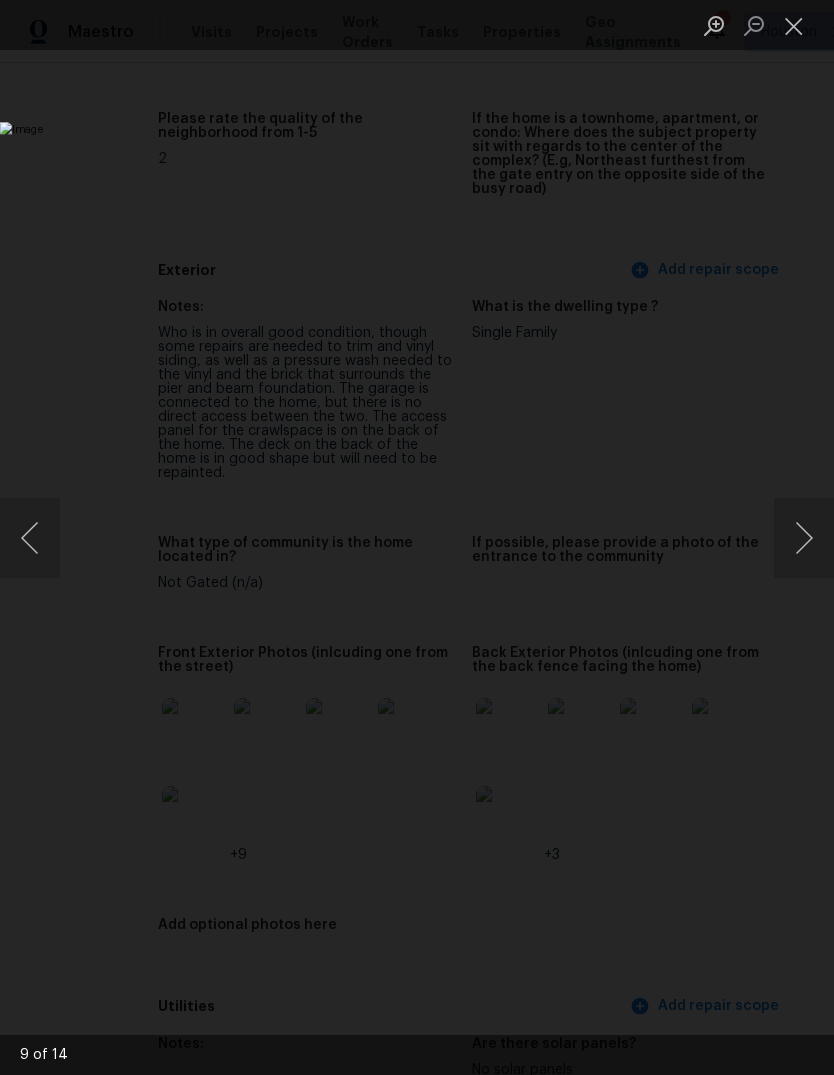 click at bounding box center [804, 538] 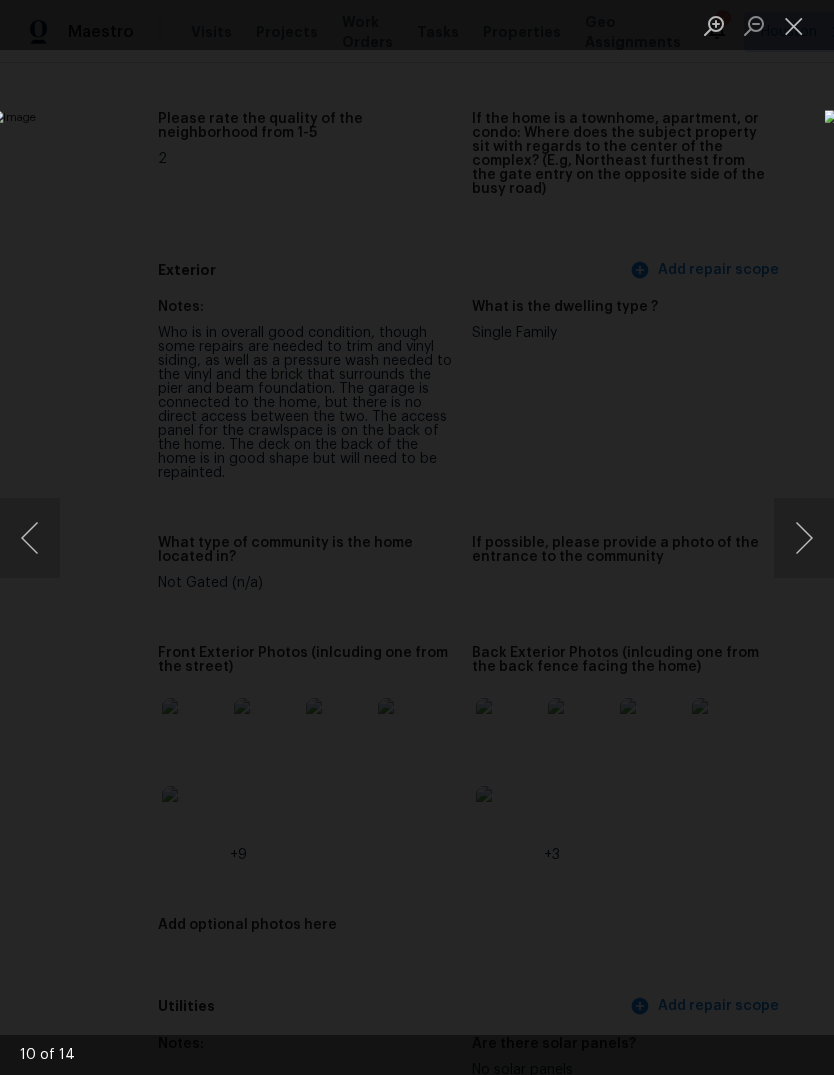 click at bounding box center [794, 25] 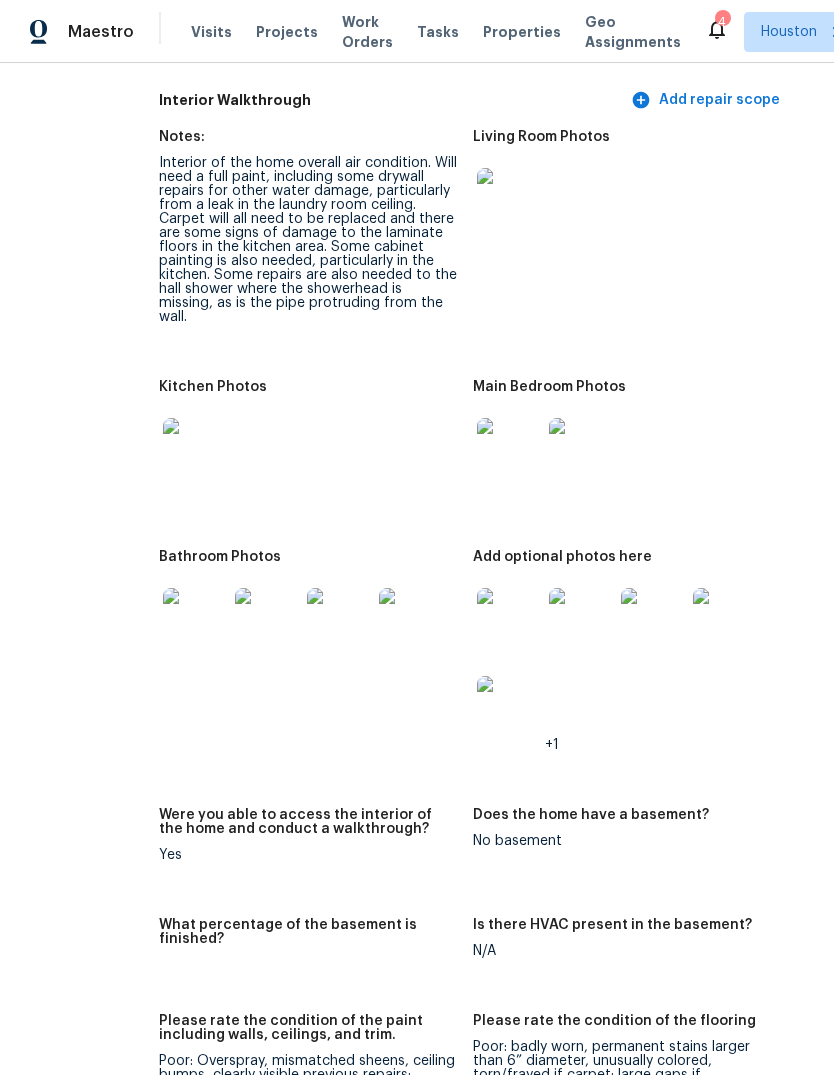 scroll, scrollTop: 2967, scrollLeft: 15, axis: both 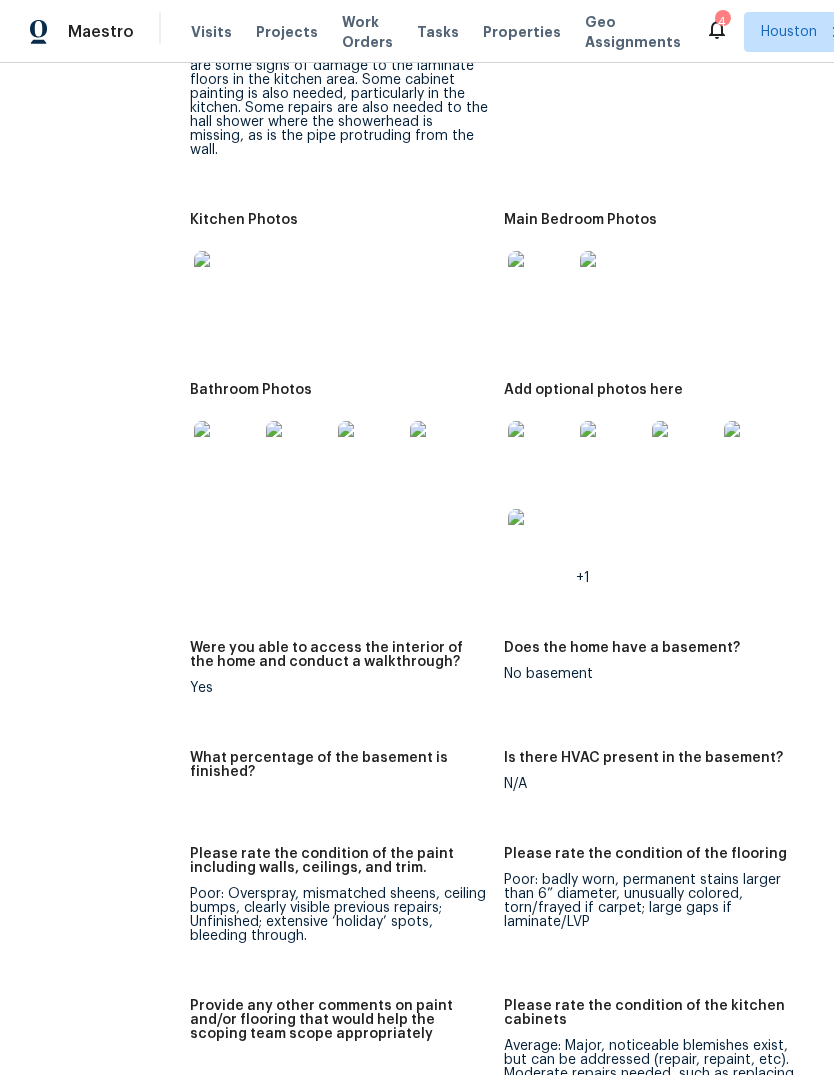click at bounding box center [226, 283] 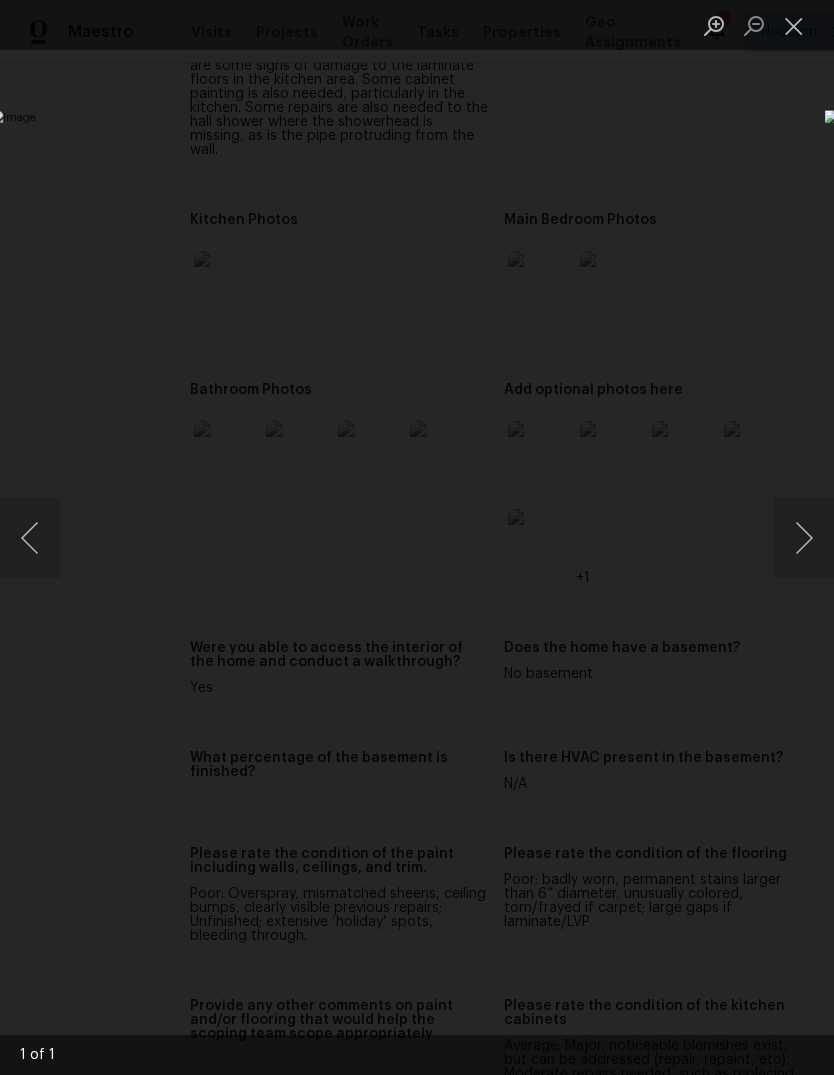 click at bounding box center [804, 538] 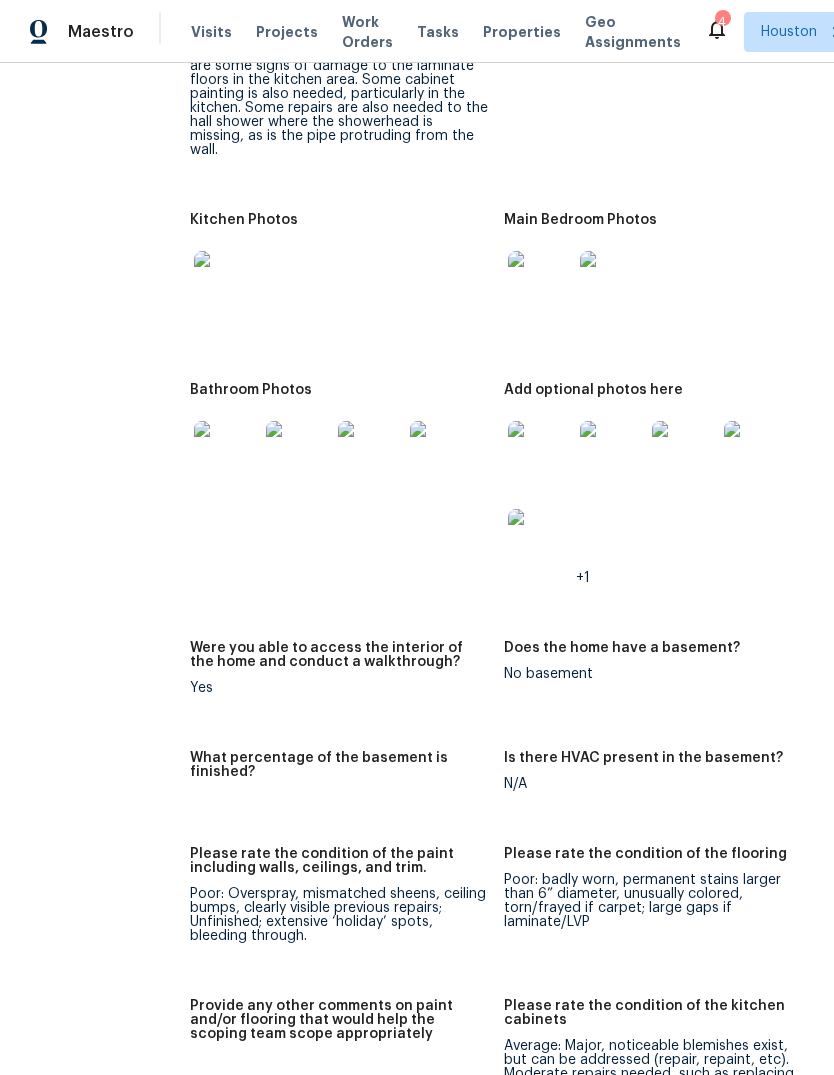click on "All visits 10018 [POSTAL_CODE] [STREET], [CITY], [STATE] [POSTAL_CODE] Home details Other Visits No previous visits In-Person Walkthrough Completed:  [DATE], [TIME]  to   [DATE], [TIME] Assignee [FIRST] [LAST] Total Scopes 12 Due Date Mon, Aug 04 Questions Pricing Add repair scope Is there any noticeable new construction in the immediate or neighboring subdivision of the home? No Did you notice any neighbors who haven't kept up with their homes (ex. lots of debris, etc.), loud barking dogs, or is there noticeable traffic noise at the home? Yes Comment:   Neighborhood is directly off of a freeway, and this home is at the front of the neighborhood  Does either the front yard or back yard have a severe slope? No Rate the curb appeal of the home from 1-9 (1 being the worst home on the street, 9 being the best home on the street)? 6 If the home has a pool, what condition is it in? No Pool No Please rate the quality of the neighborhood from 1-5 2 Exterior Add repair scope Notes: What is the dwelling type ? Single Family  +9  +3 3" at bounding box center [417, 569] 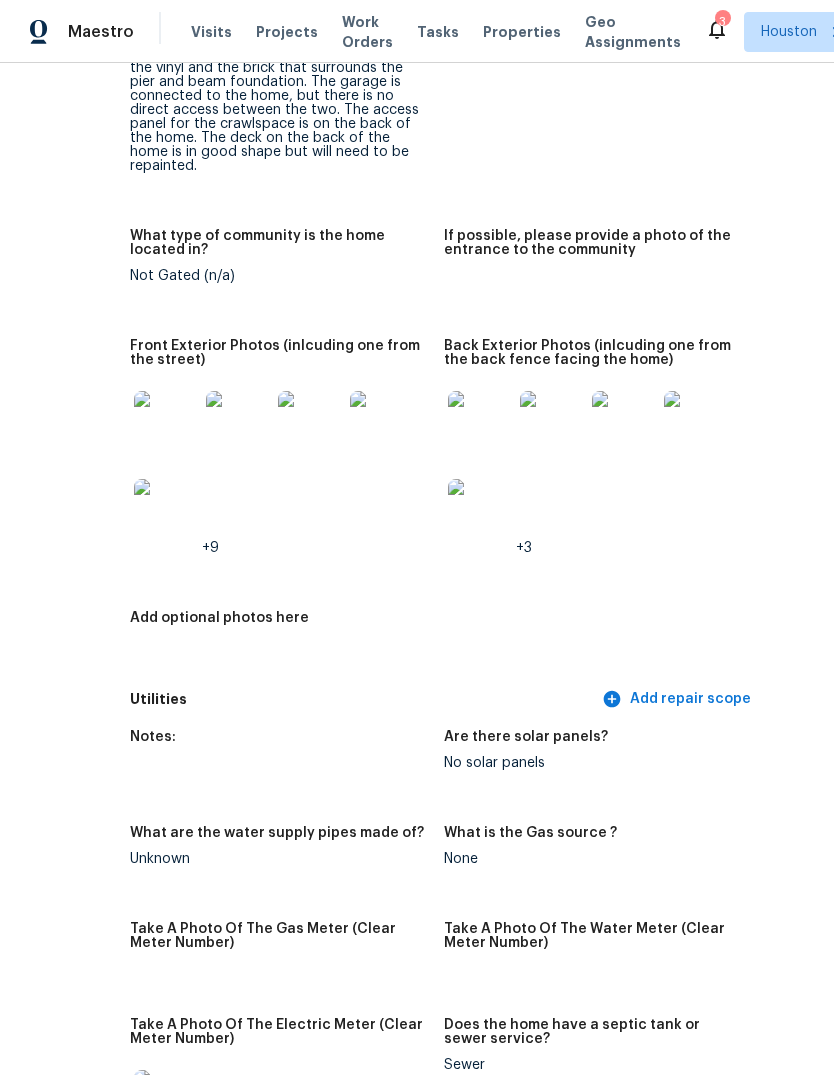 scroll, scrollTop: 1003, scrollLeft: 75, axis: both 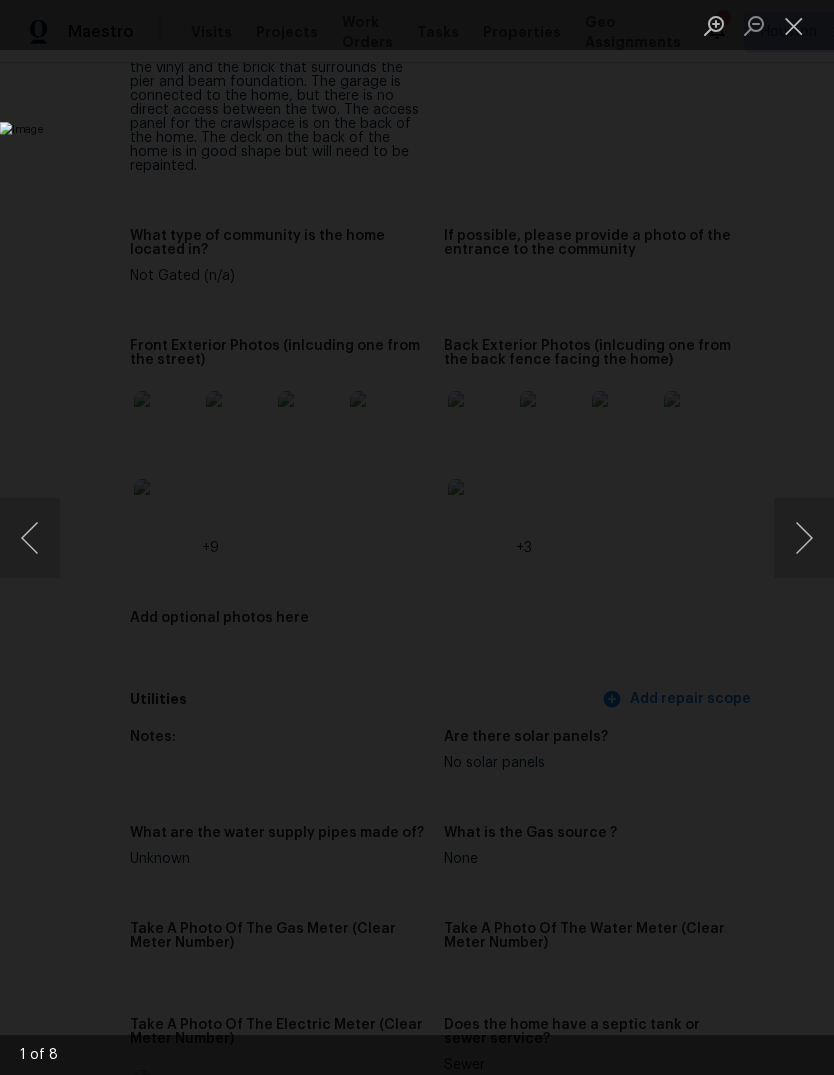 click at bounding box center [794, 25] 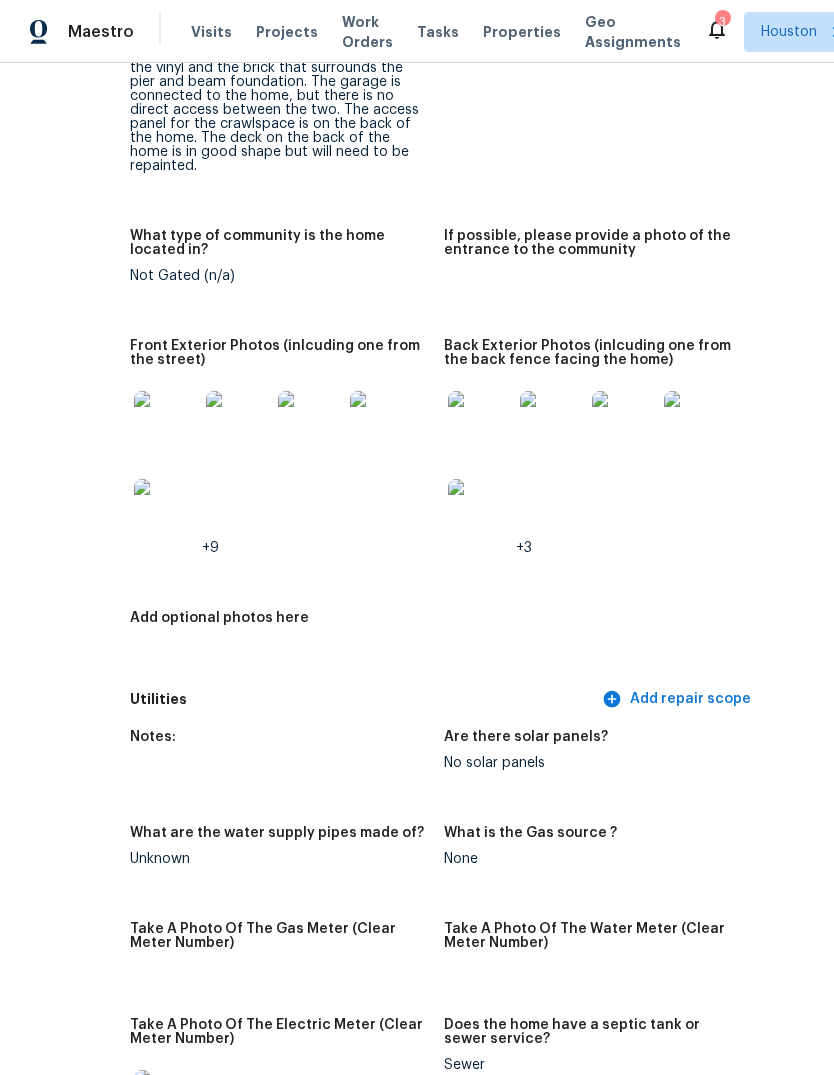 click at bounding box center (238, 423) 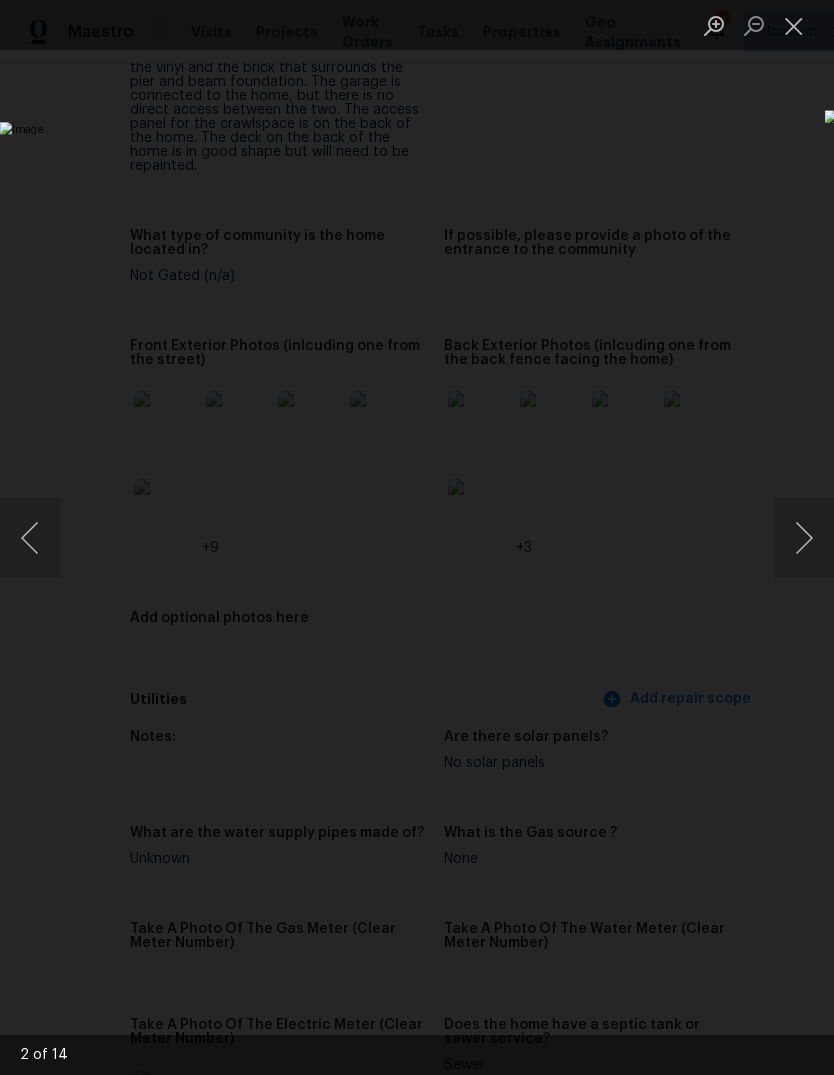 click at bounding box center (804, 538) 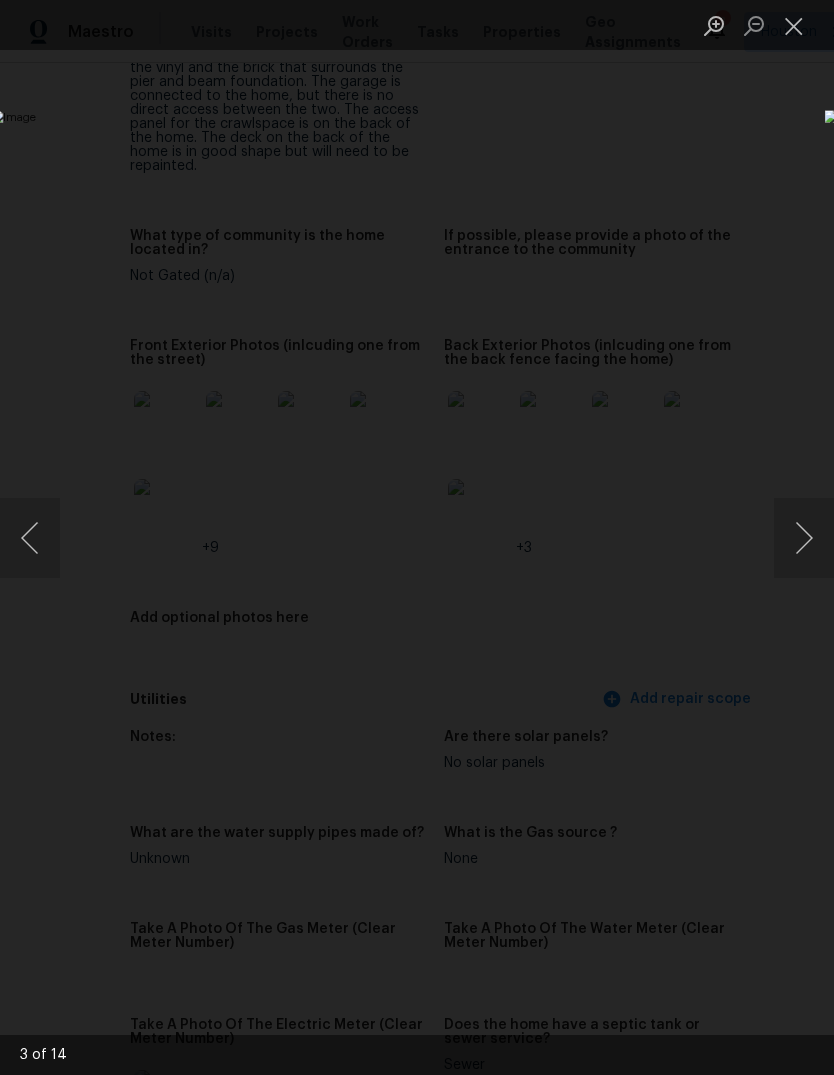 click at bounding box center [804, 538] 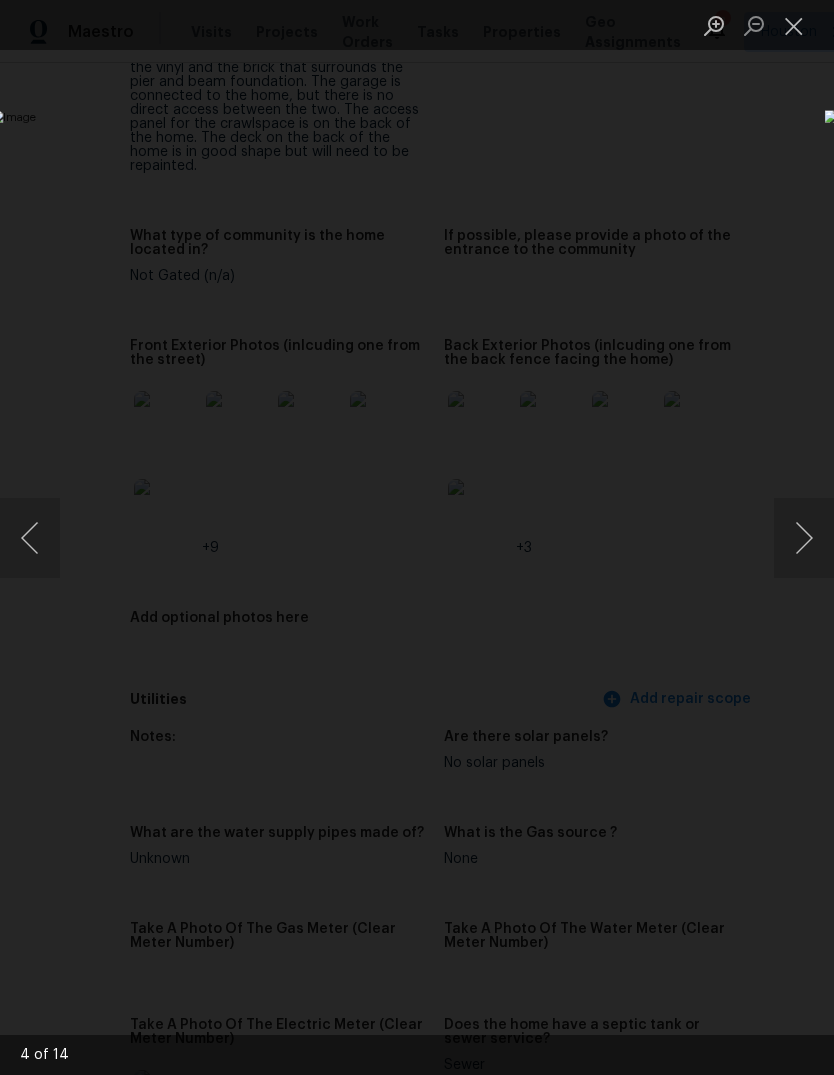 click at bounding box center [804, 538] 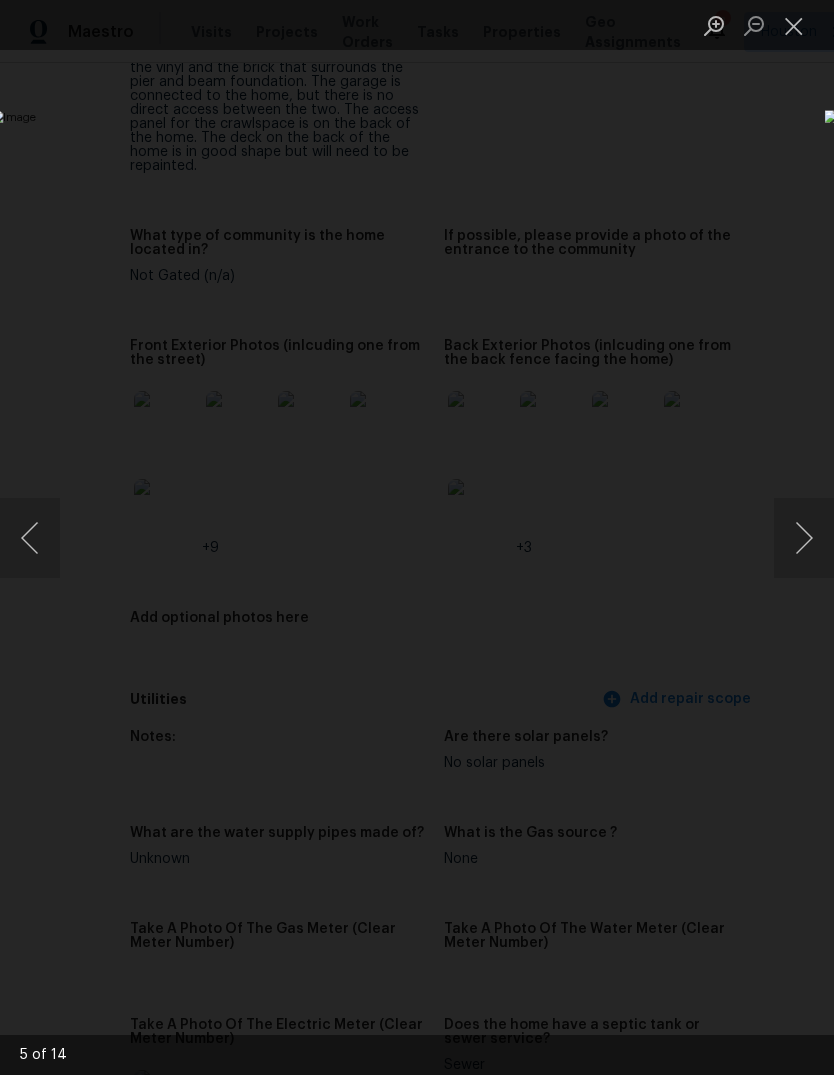 click at bounding box center [804, 538] 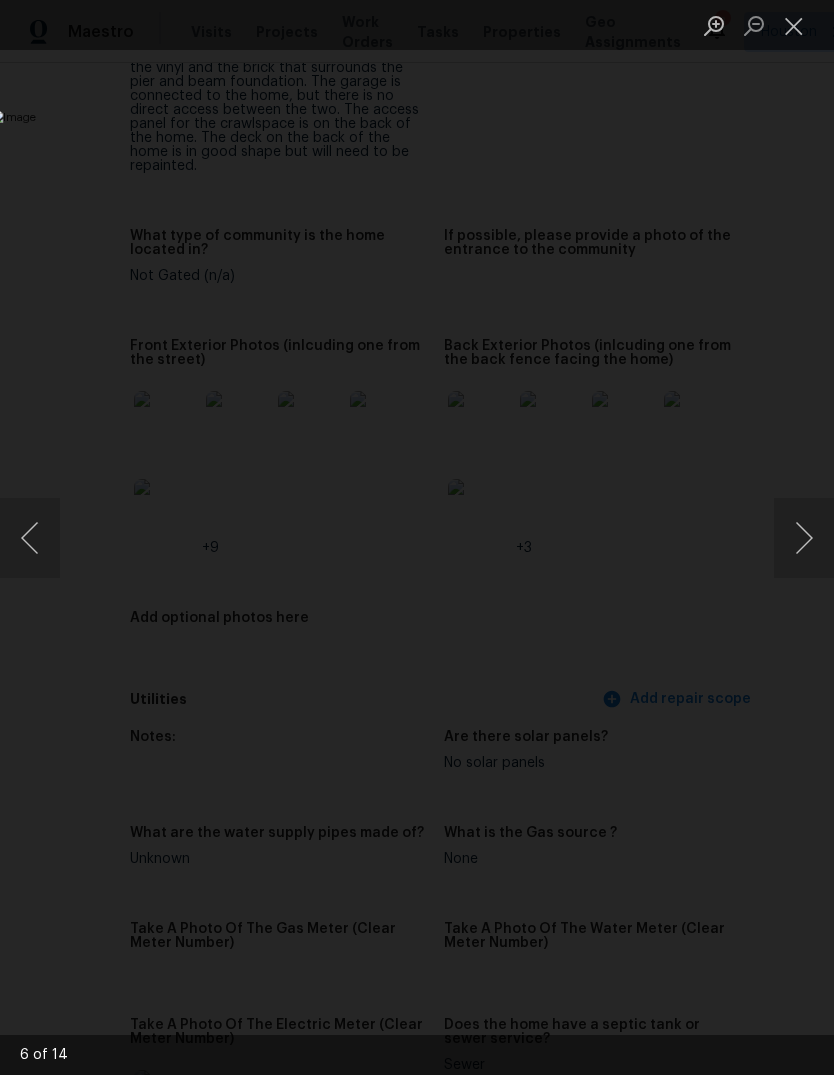 click at bounding box center (804, 538) 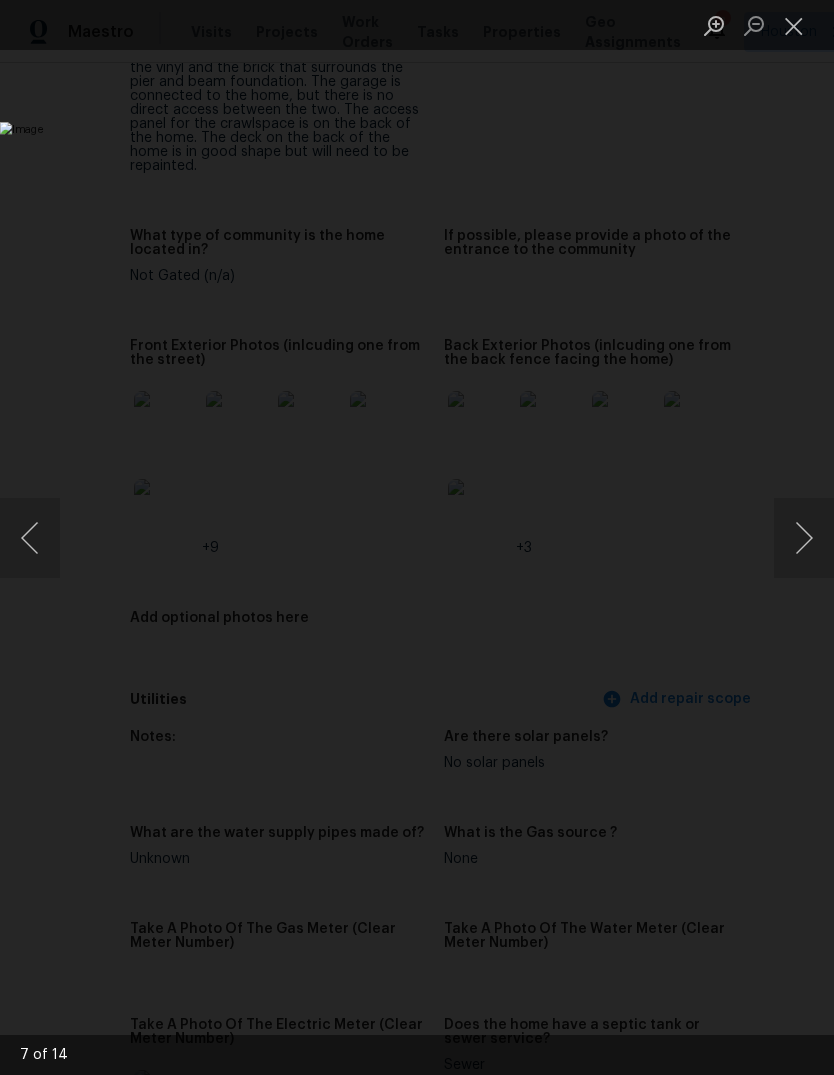 click at bounding box center (804, 538) 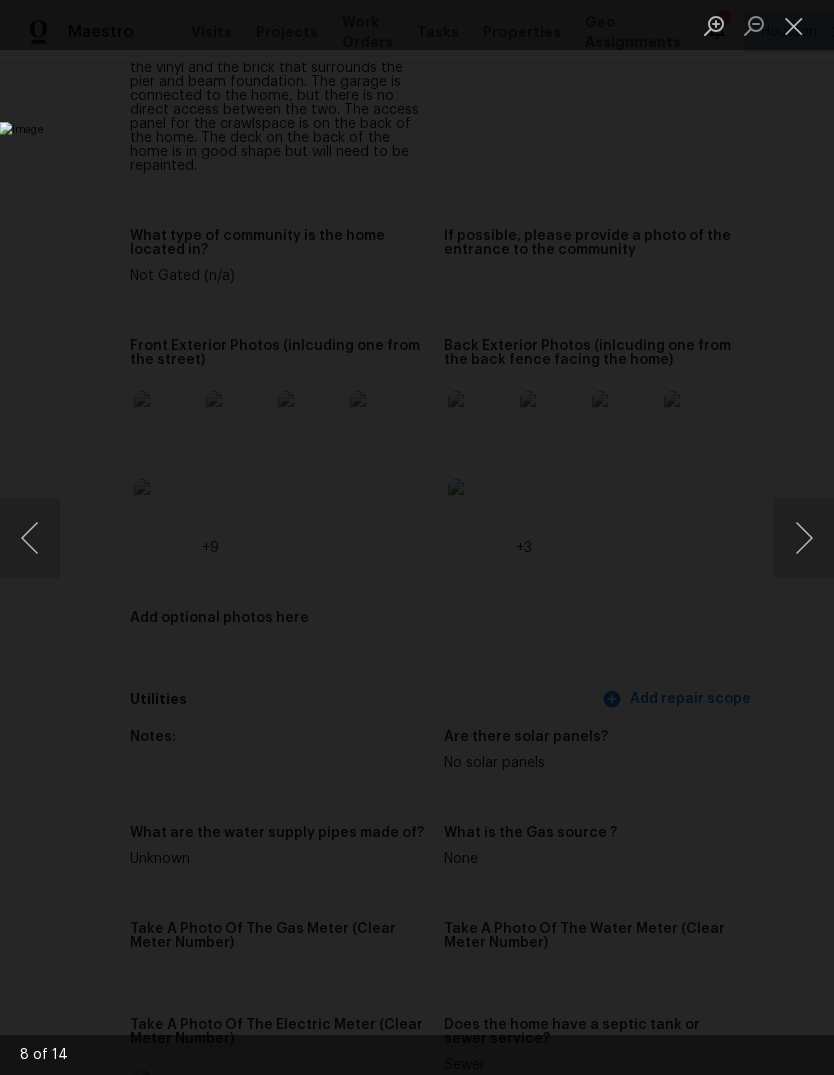 click at bounding box center (804, 538) 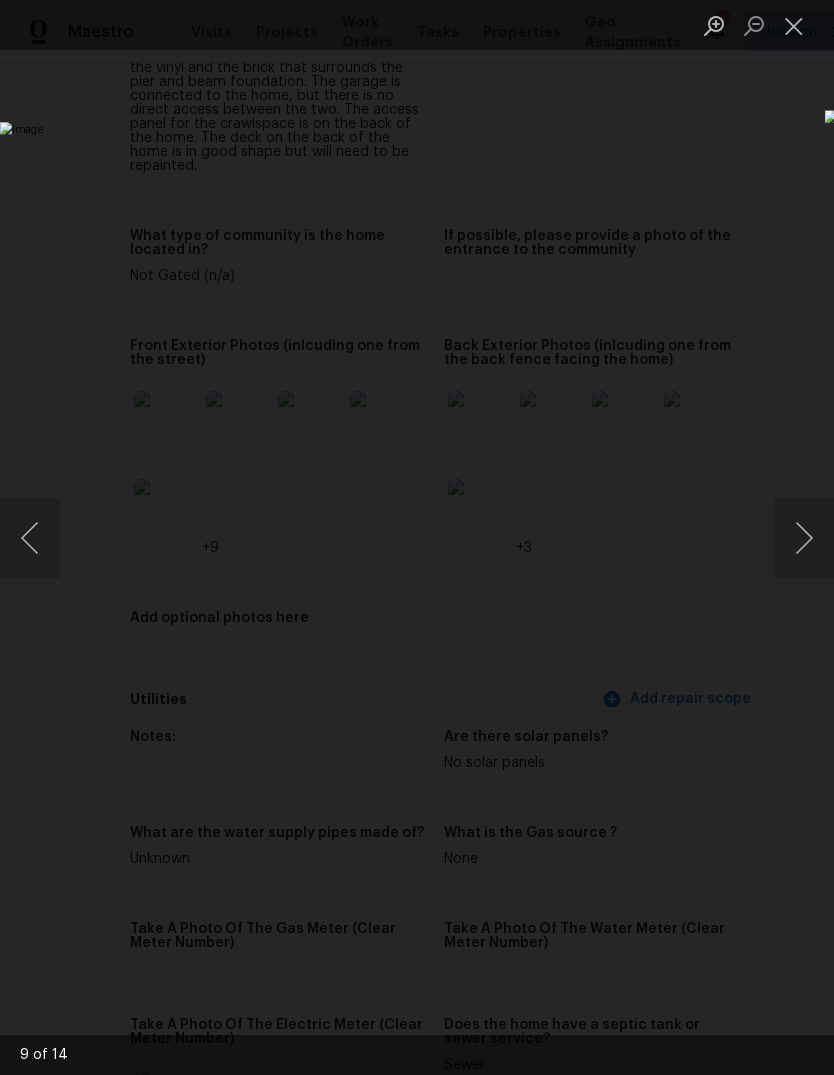 click at bounding box center (30, 538) 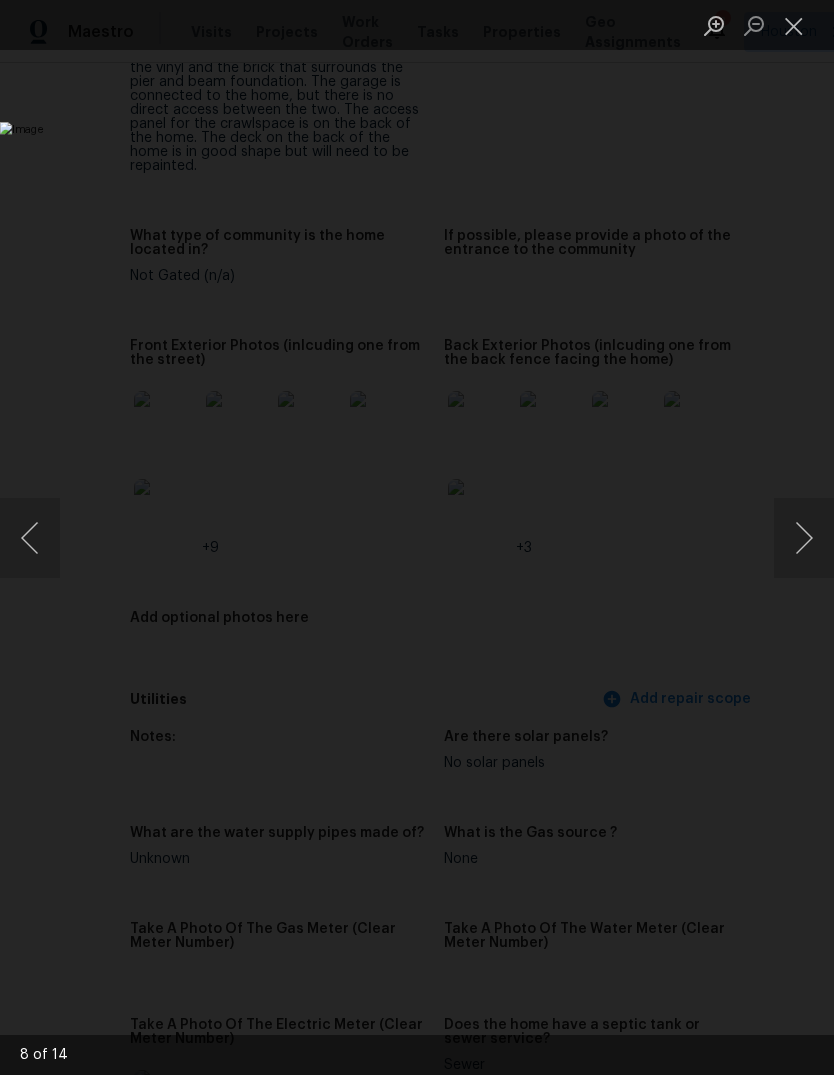 click at bounding box center (794, 25) 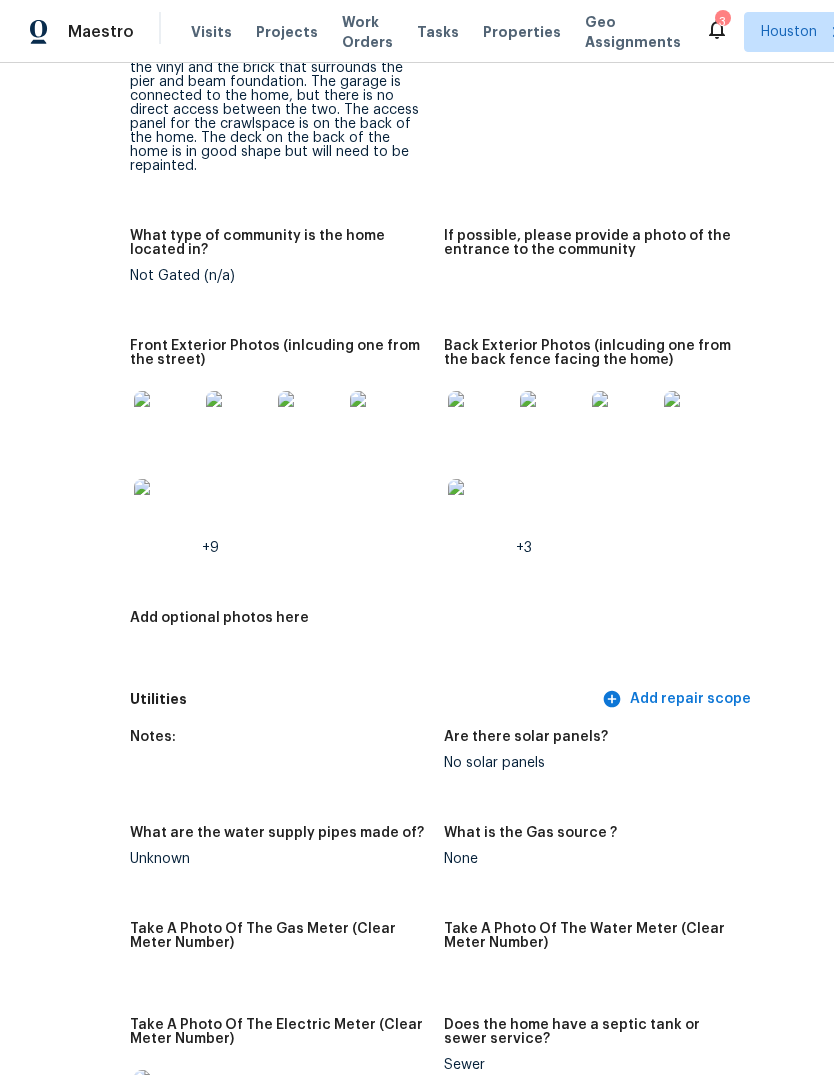 click at bounding box center [166, 423] 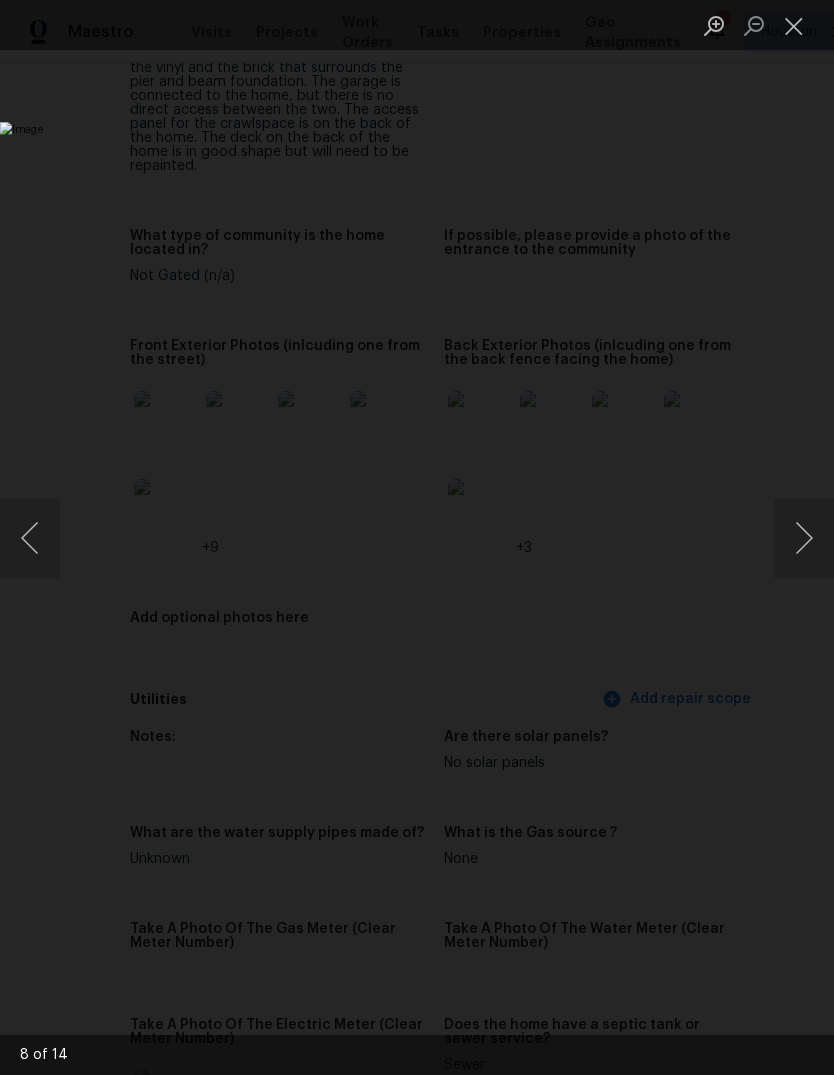 click at bounding box center [322, 537] 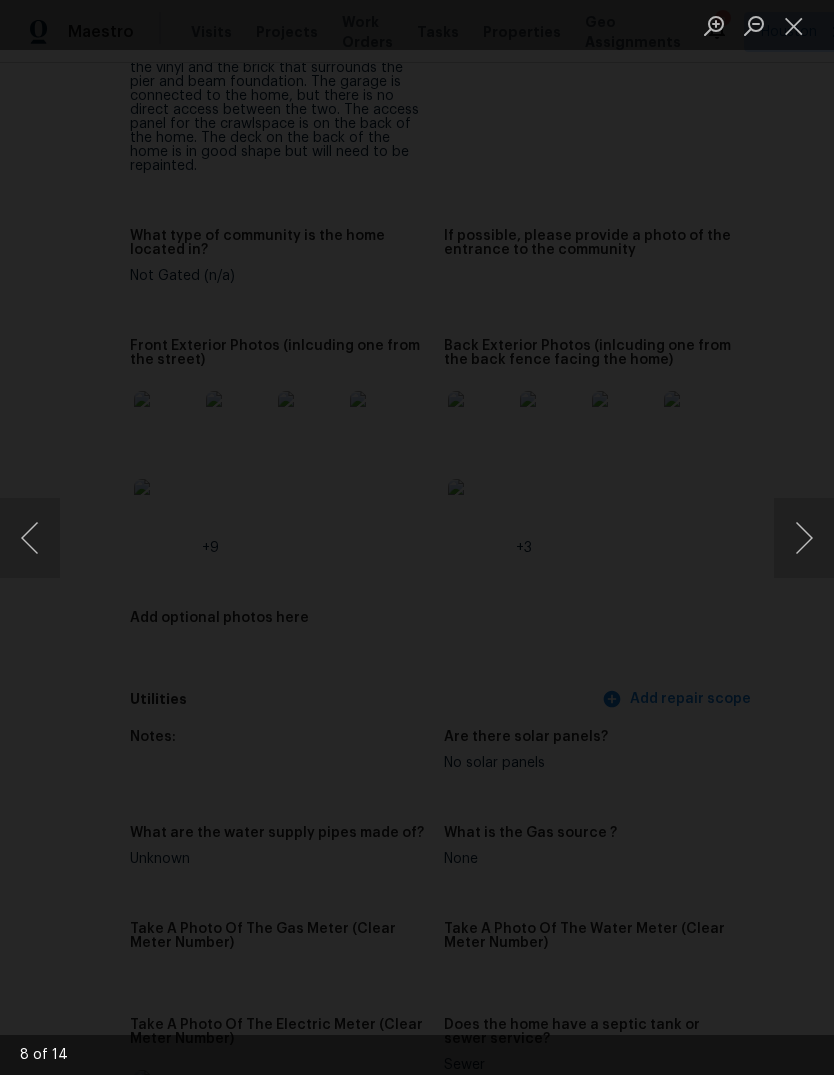 click at bounding box center (804, 538) 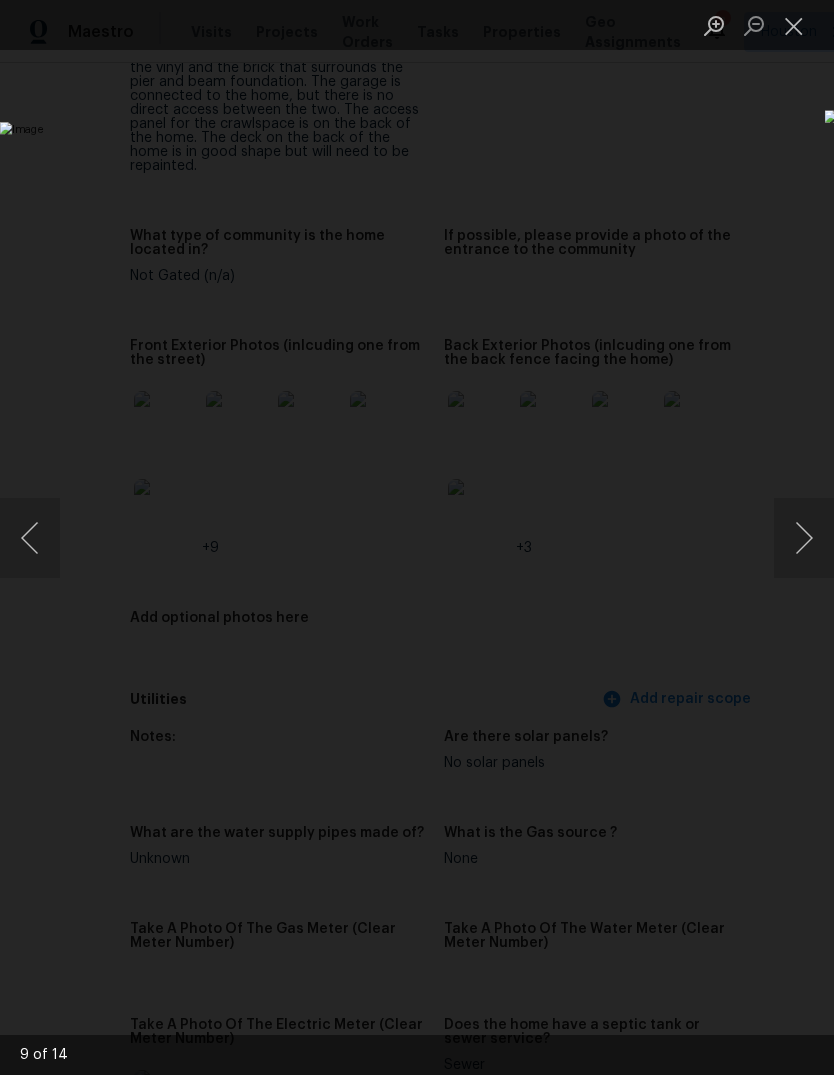 click at bounding box center (804, 538) 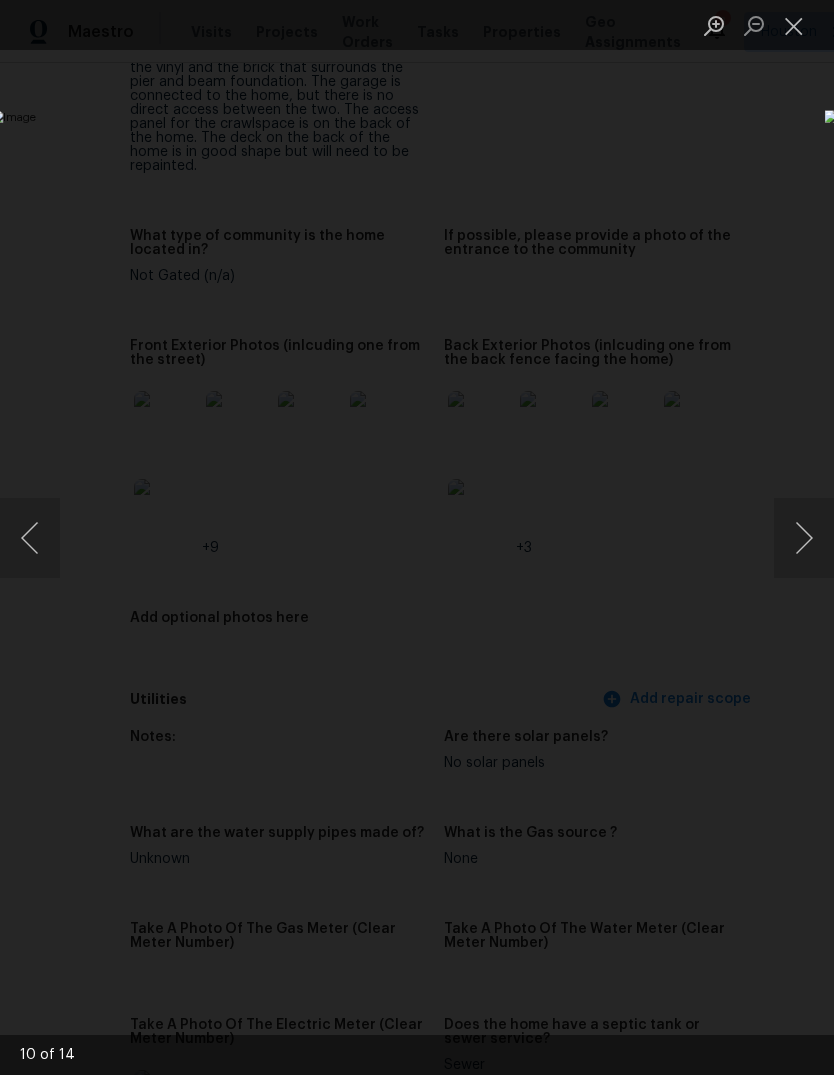 click at bounding box center (804, 538) 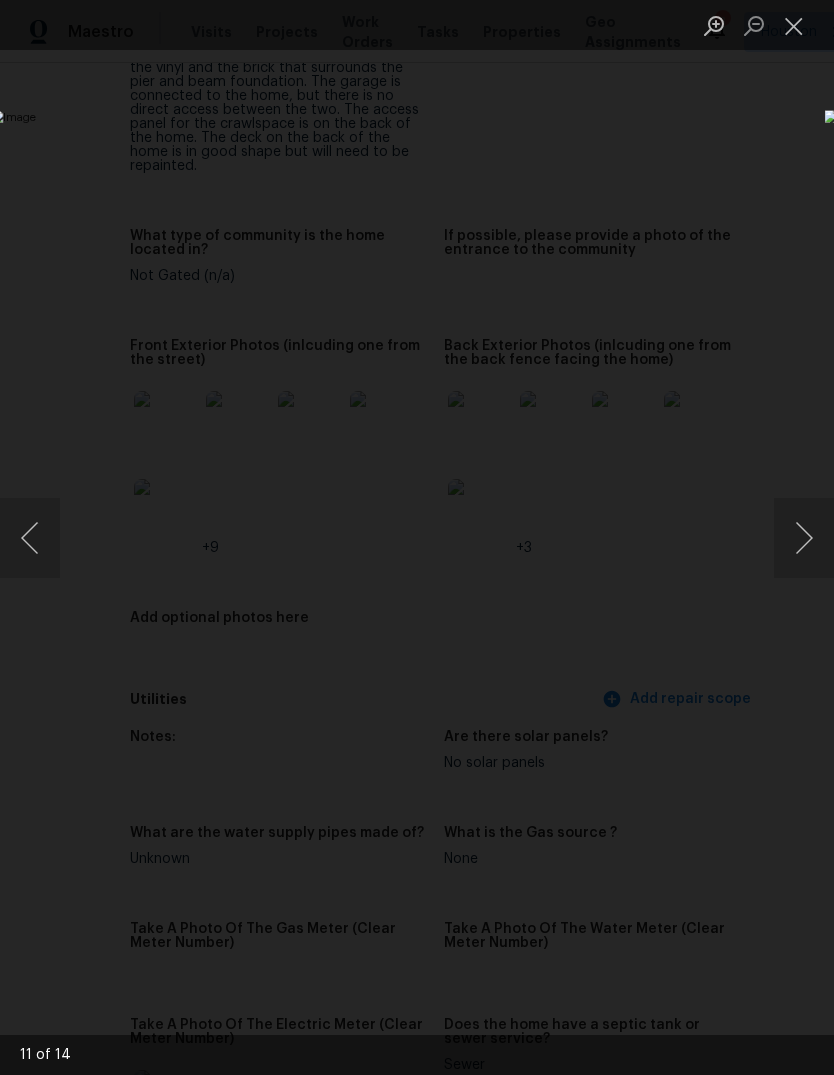 click at bounding box center (804, 538) 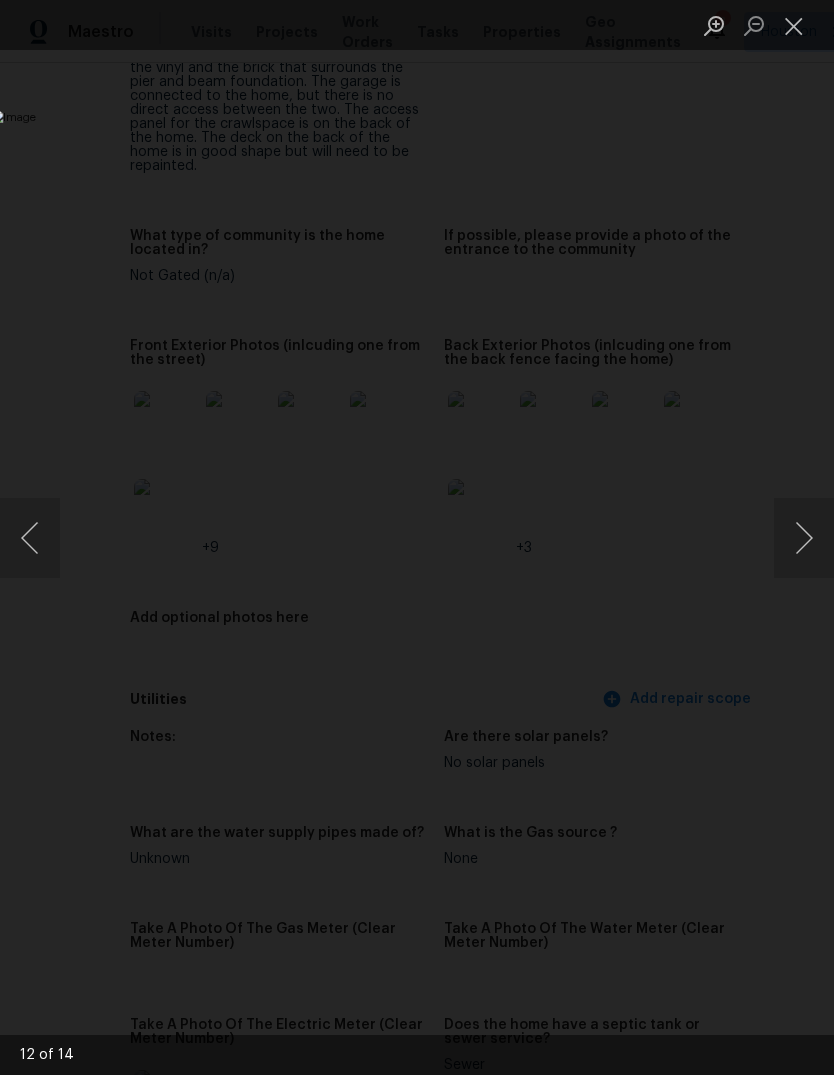 click at bounding box center [804, 538] 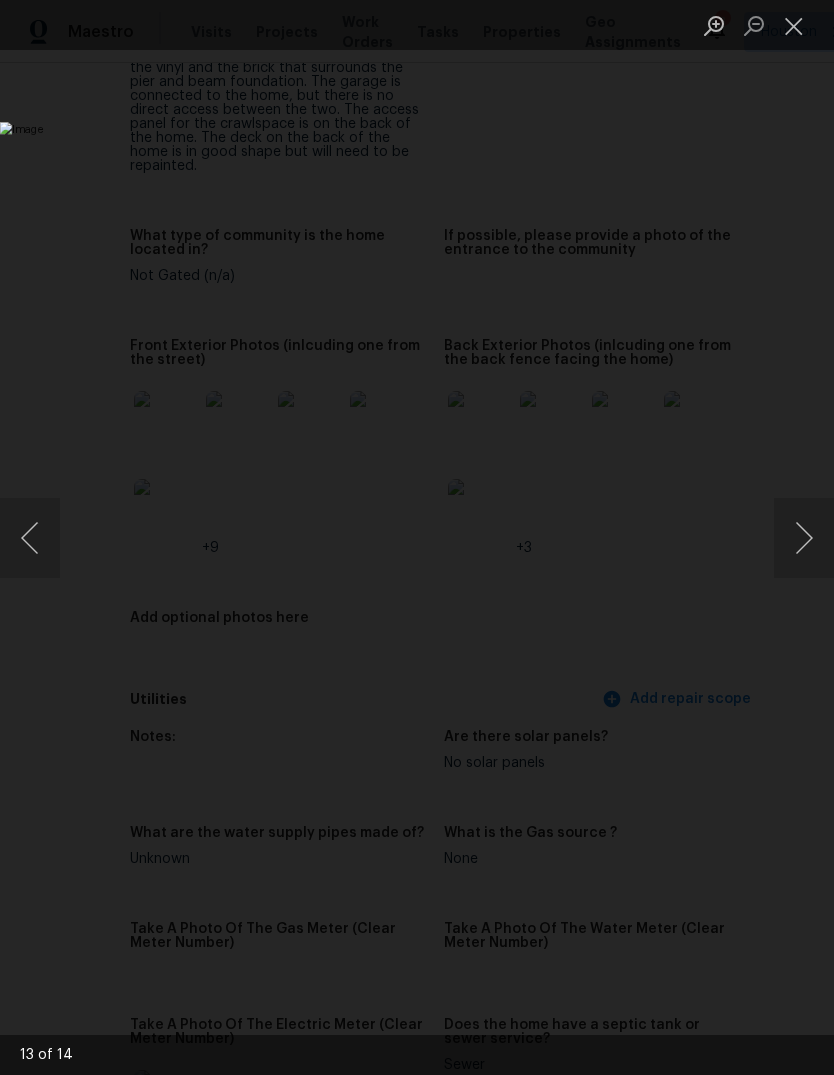 click at bounding box center (804, 538) 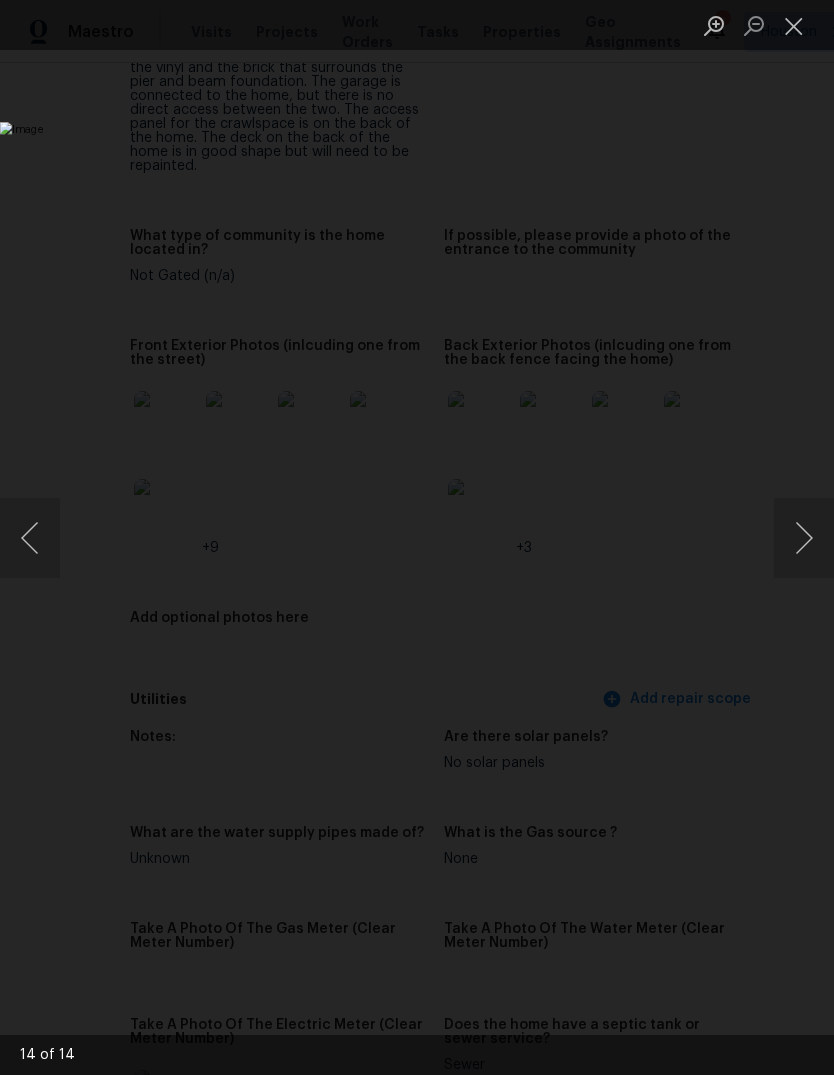 click at bounding box center [804, 538] 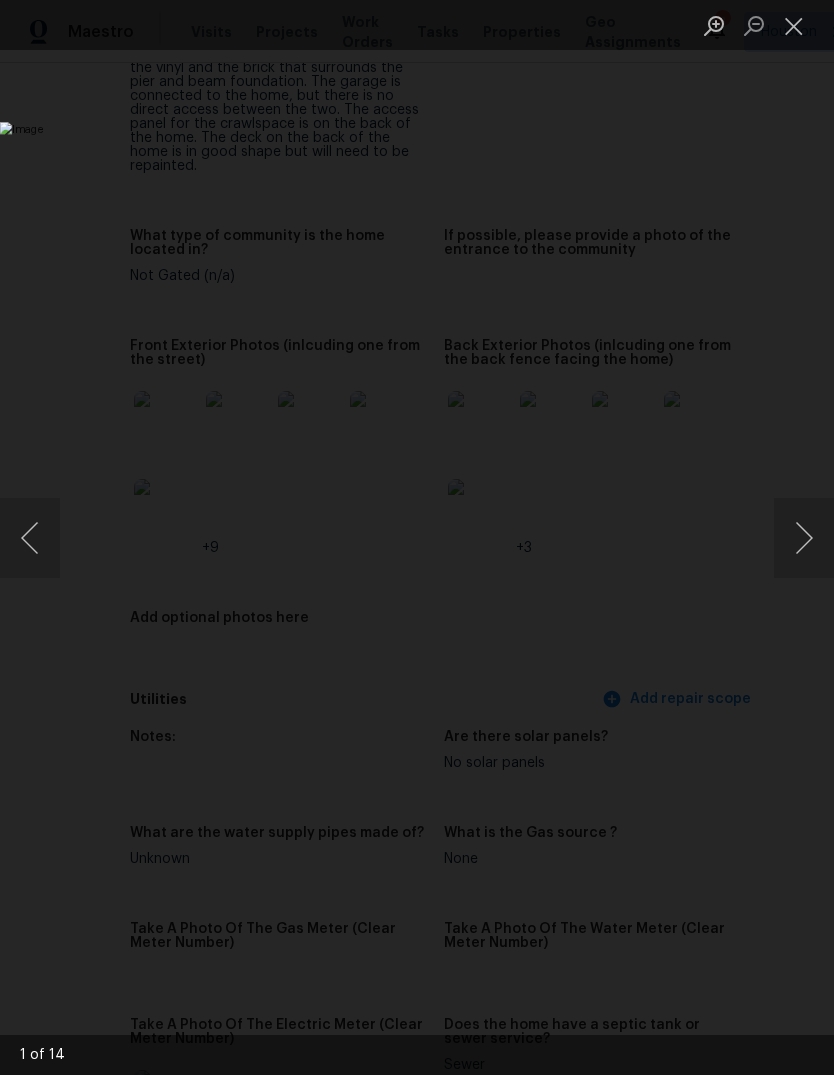 click at bounding box center (804, 538) 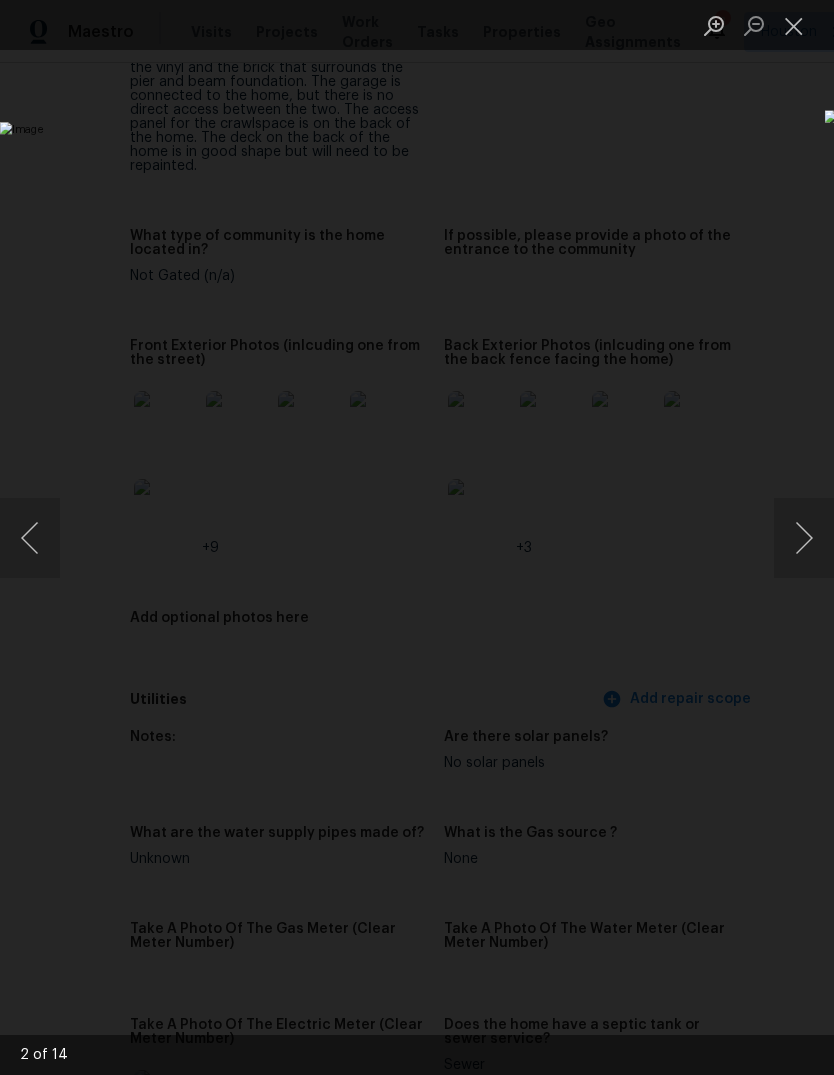 click at bounding box center [804, 538] 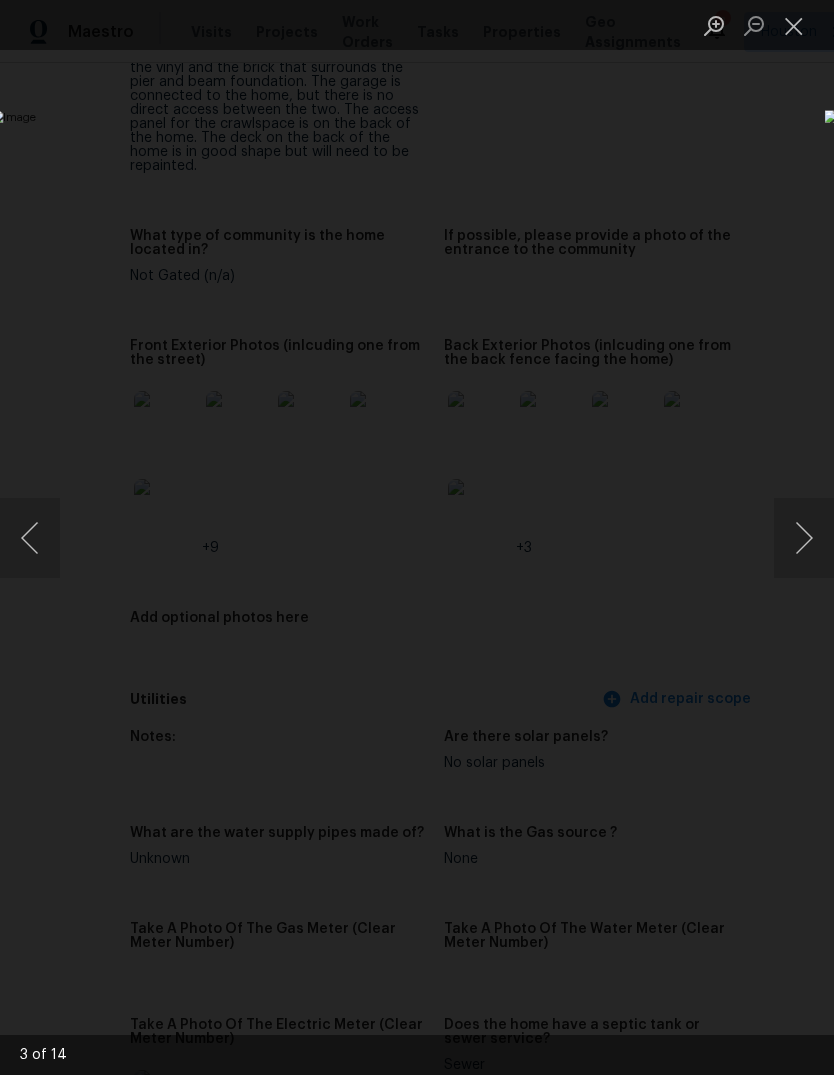 click at bounding box center (417, 537) 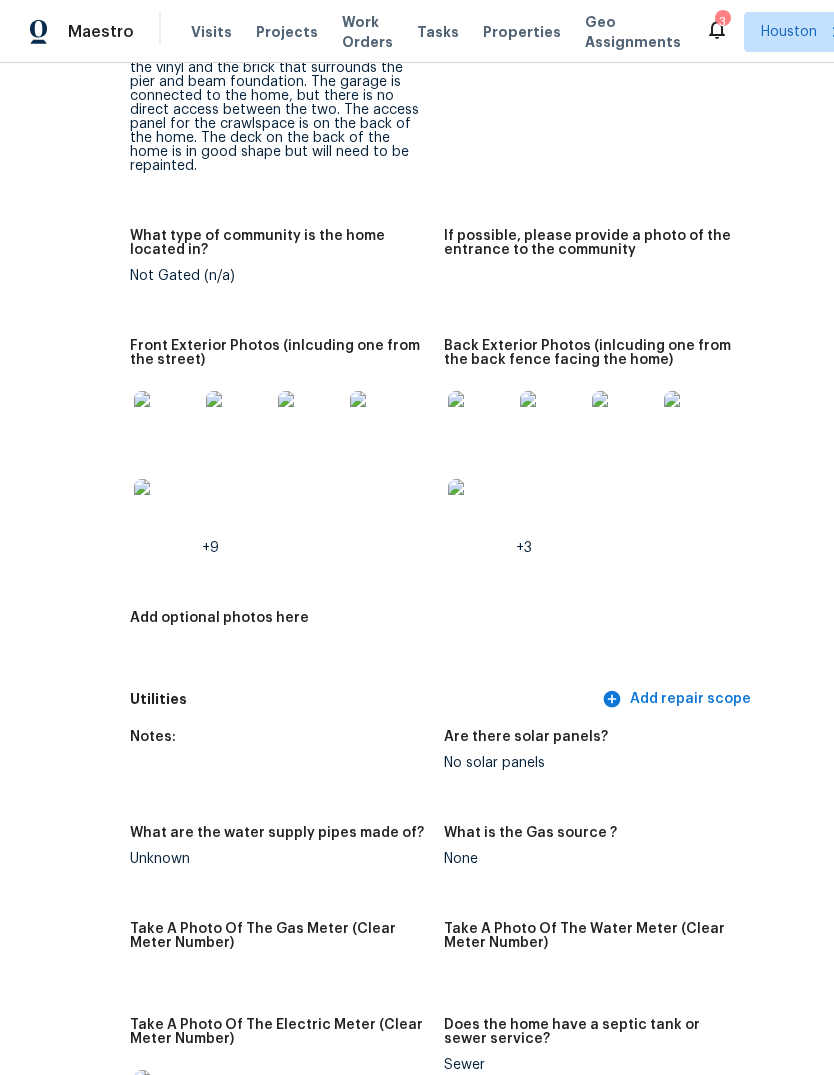 click at bounding box center [794, 25] 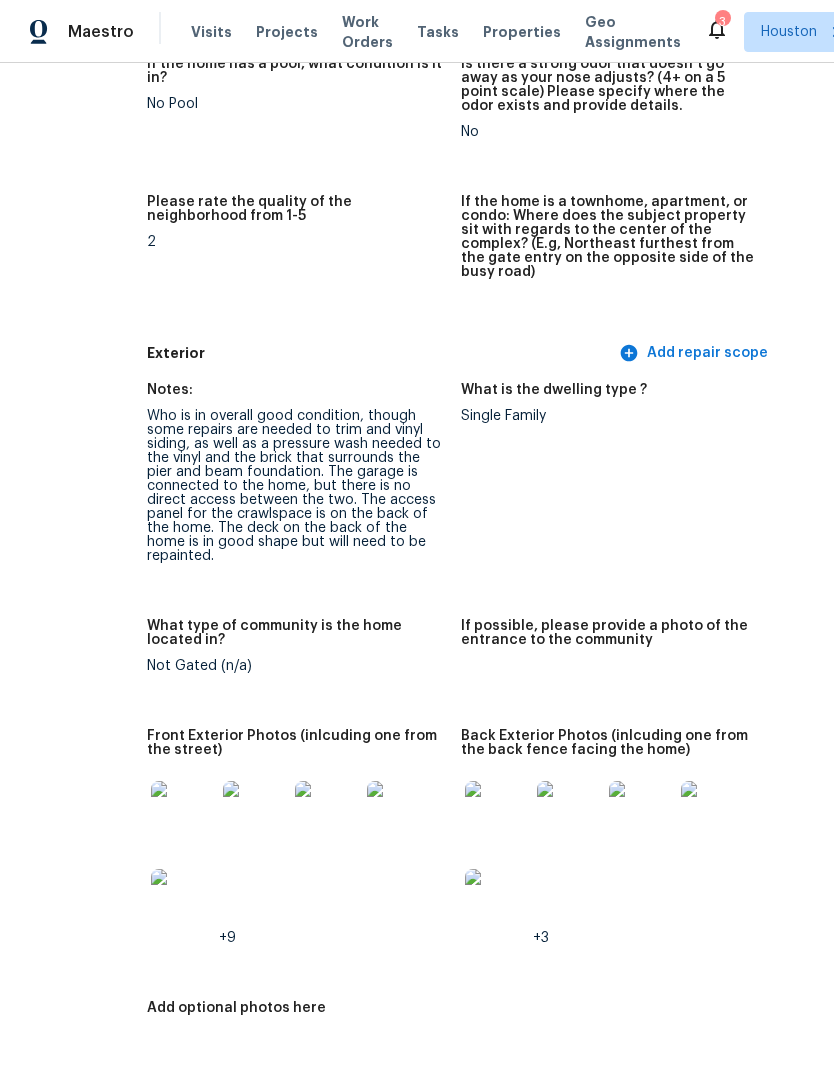 scroll, scrollTop: 100, scrollLeft: 41, axis: both 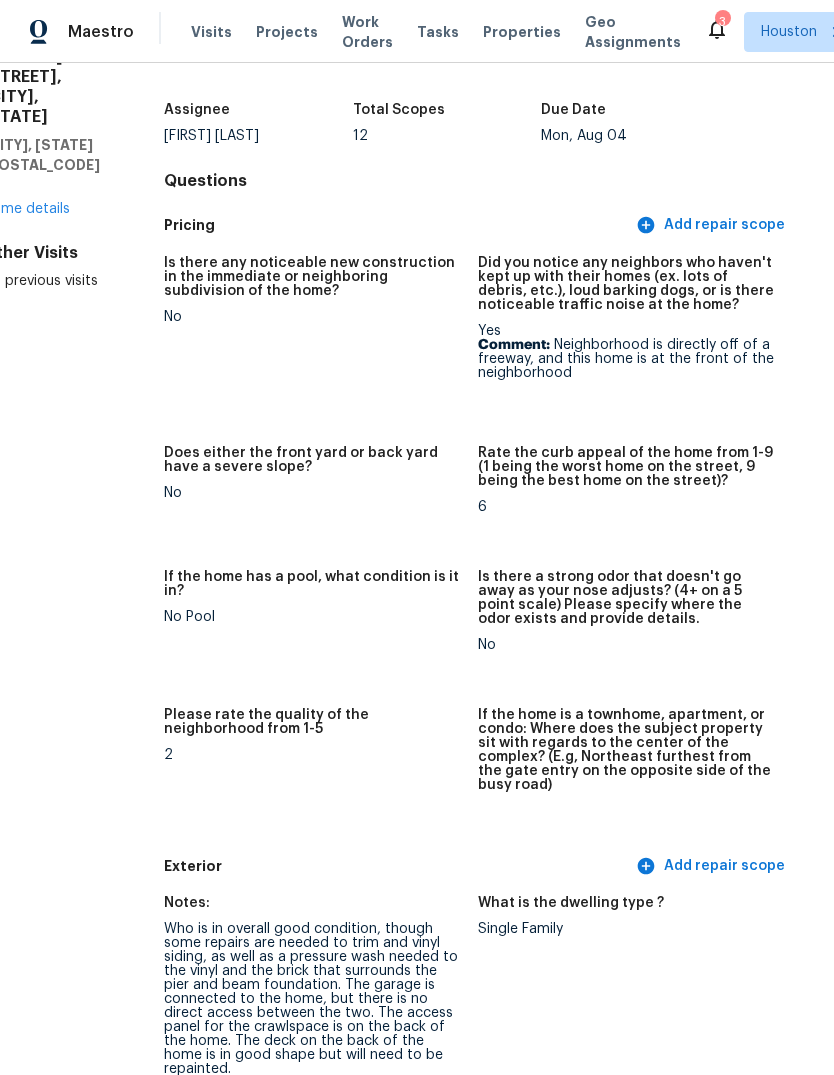 click on "All visits 10018 [POSTAL_CODE] [STREET], [CITY], [STATE] [POSTAL_CODE] Home details Other Visits No previous visits In-Person Walkthrough Completed:  [DATE], [TIME]  to   [DATE], [TIME] Assignee [FIRST] [LAST] Total Scopes 12 Due Date Mon, Aug 04 Questions Pricing Add repair scope Is there any noticeable new construction in the immediate or neighboring subdivision of the home? No Did you notice any neighbors who haven't kept up with their homes (ex. lots of debris, etc.), loud barking dogs, or is there noticeable traffic noise at the home? Yes Comment:   Neighborhood is directly off of a freeway, and this home is at the front of the neighborhood  Does either the front yard or back yard have a severe slope? No Rate the curb appeal of the home from 1-9 (1 being the worst home on the street, 9 being the best home on the street)? 6 If the home has a pool, what condition is it in? No Pool No Please rate the quality of the neighborhood from 1-5 2 Exterior Add repair scope Notes: What is the dwelling type ? Single Family  +9  +3 3" at bounding box center [376, 3875] 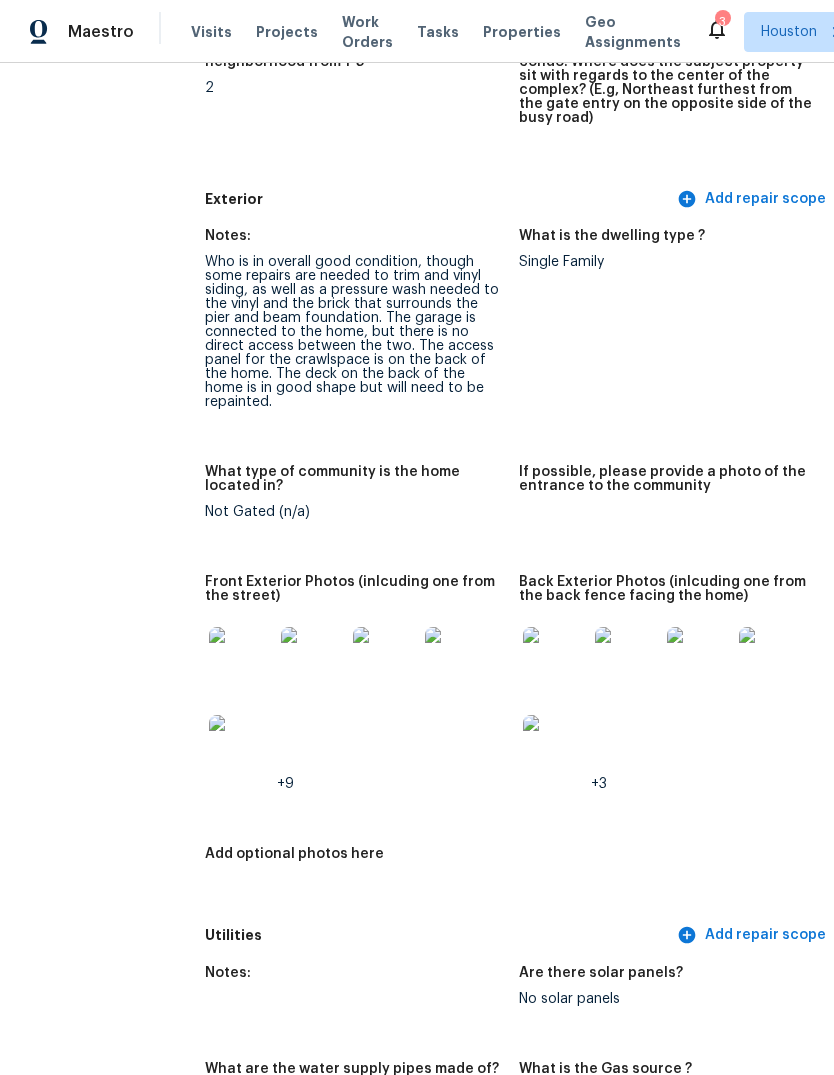 scroll, scrollTop: 767, scrollLeft: 0, axis: vertical 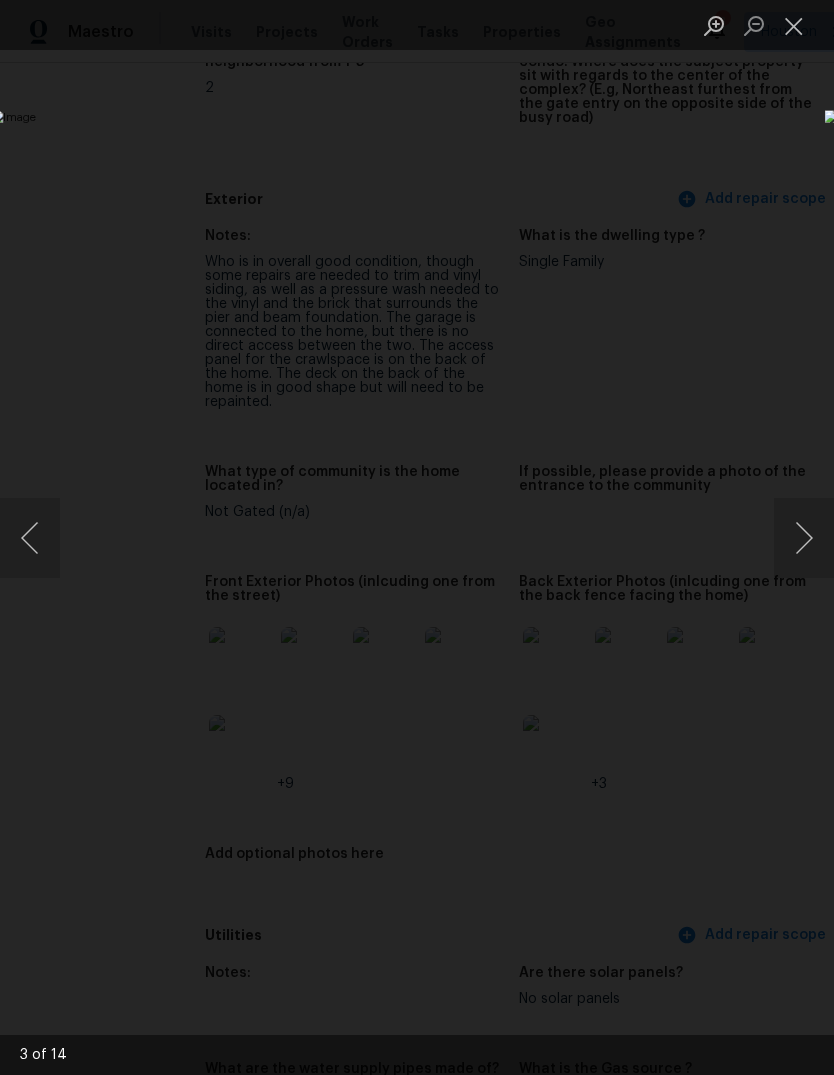 click at bounding box center (804, 538) 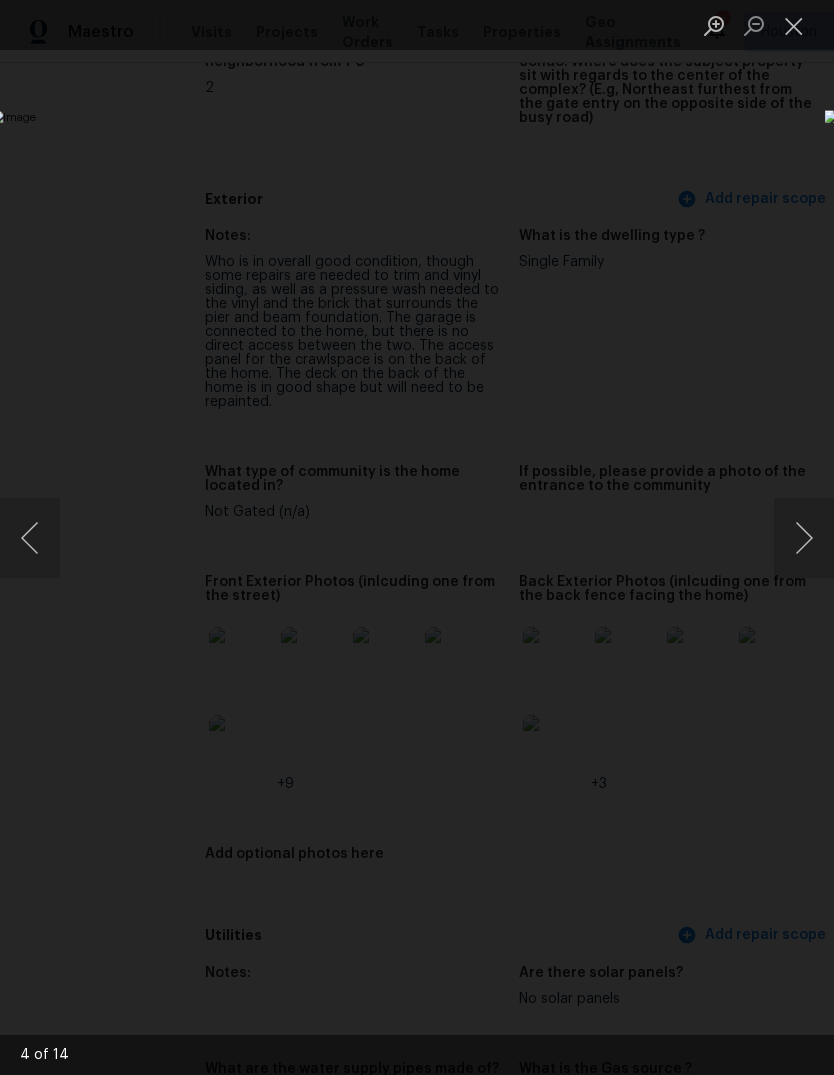 click at bounding box center (804, 538) 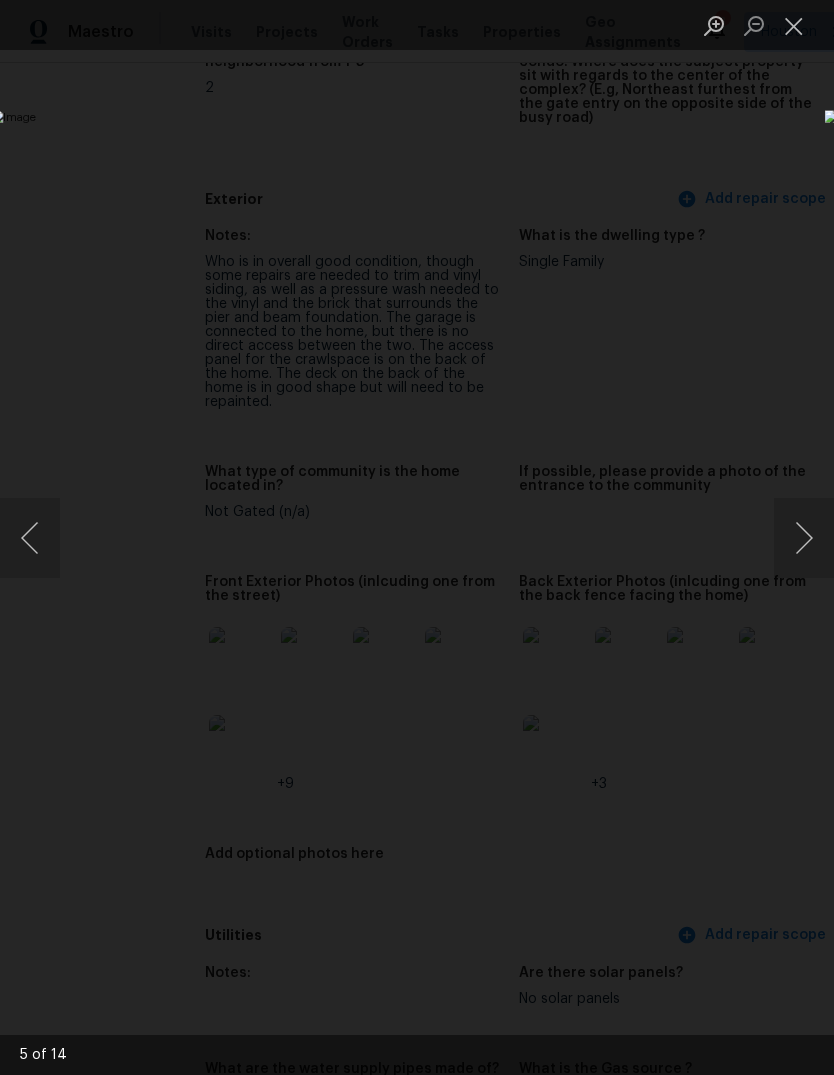 click at bounding box center (804, 538) 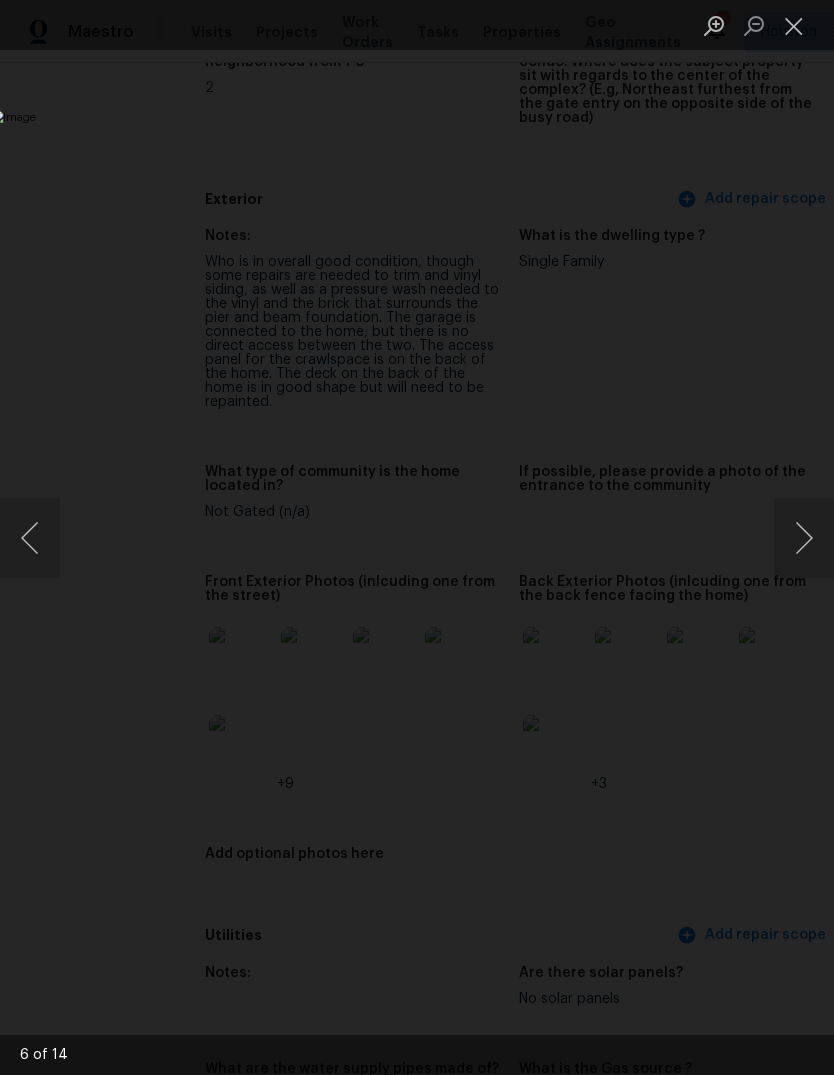 click at bounding box center [804, 538] 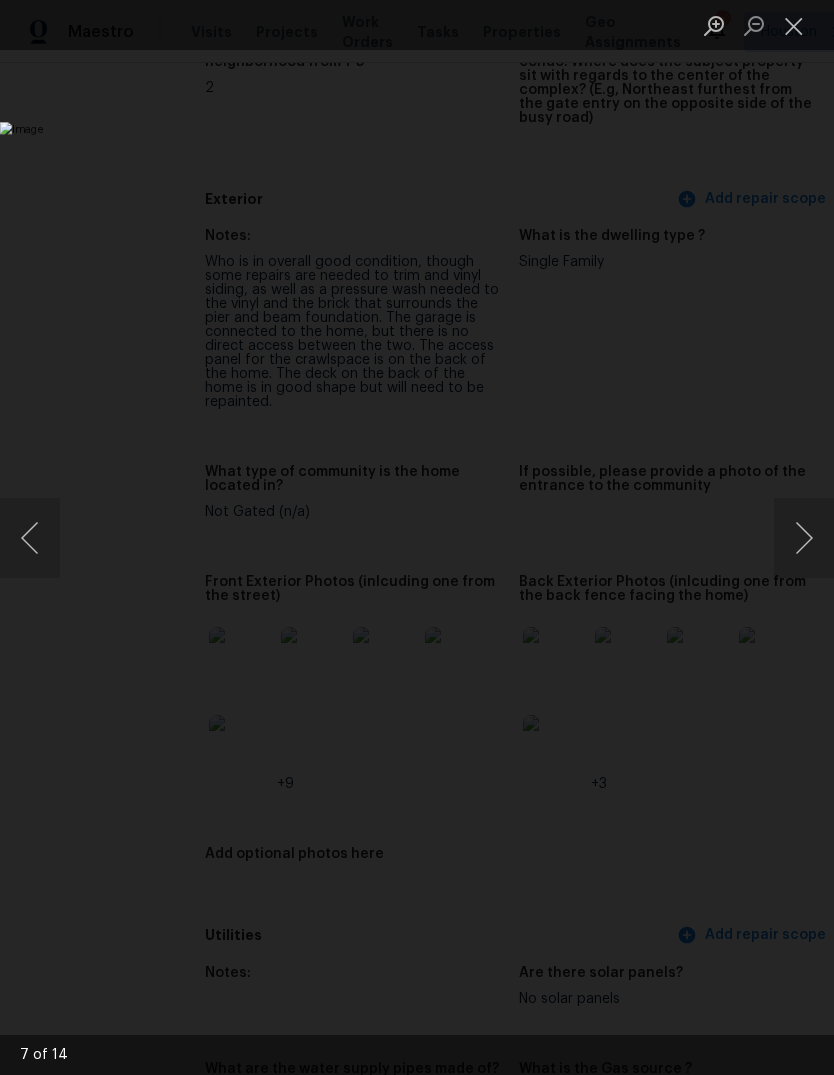 click at bounding box center (804, 538) 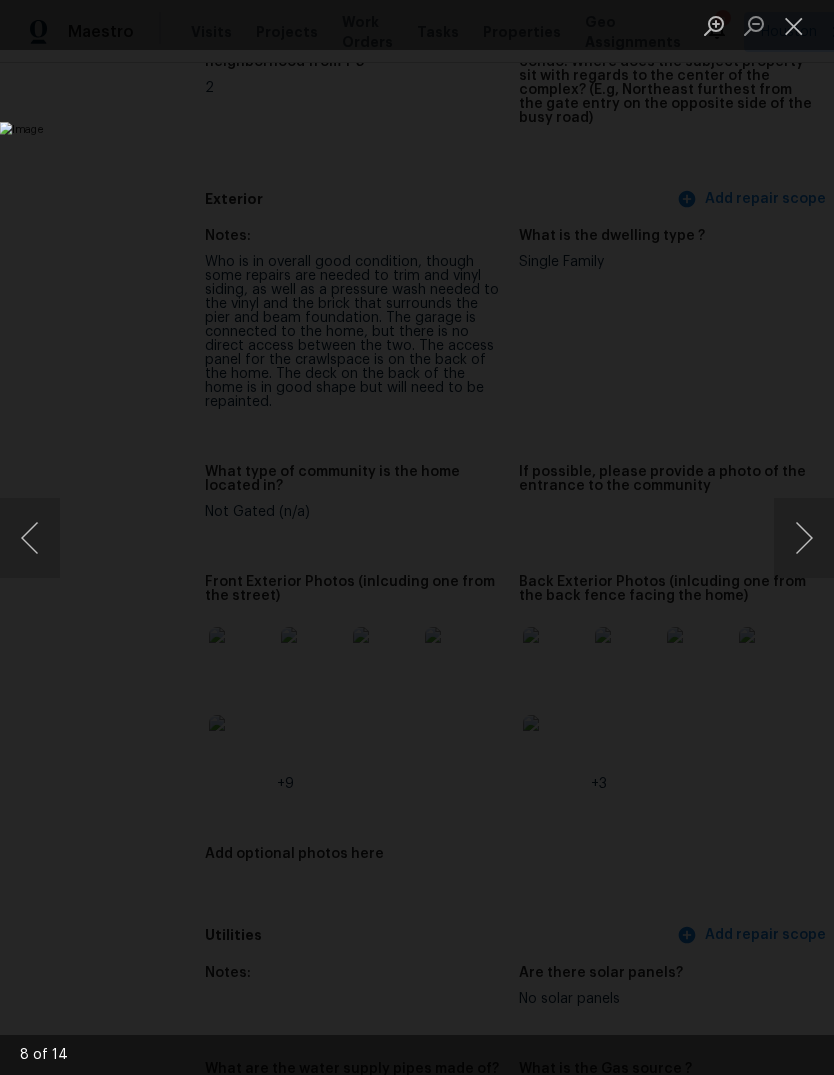 click at bounding box center (804, 538) 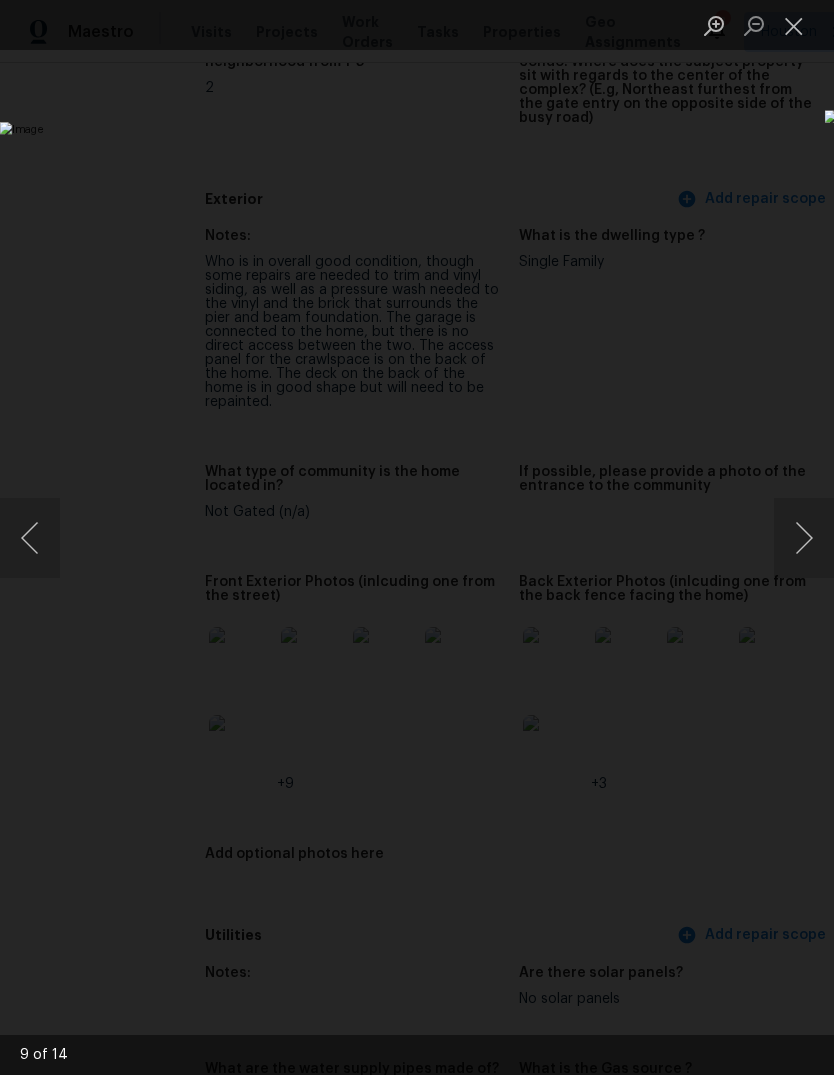 click at bounding box center (794, 25) 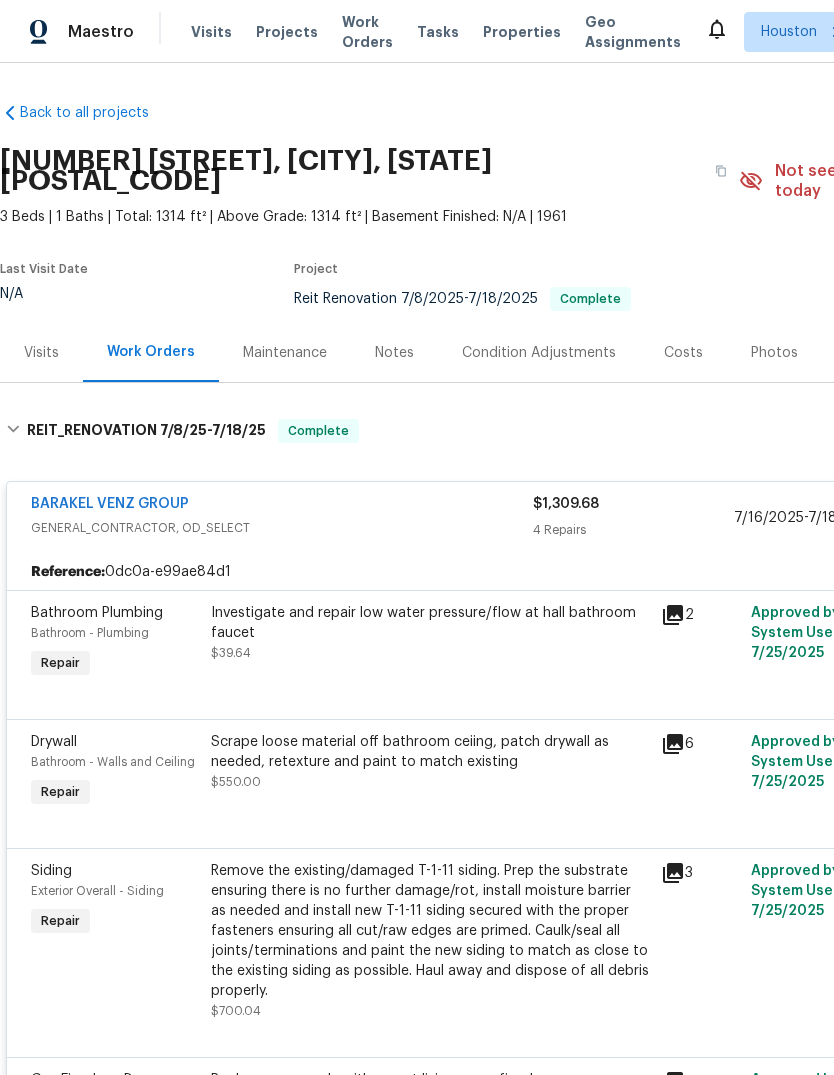 scroll, scrollTop: 0, scrollLeft: 0, axis: both 